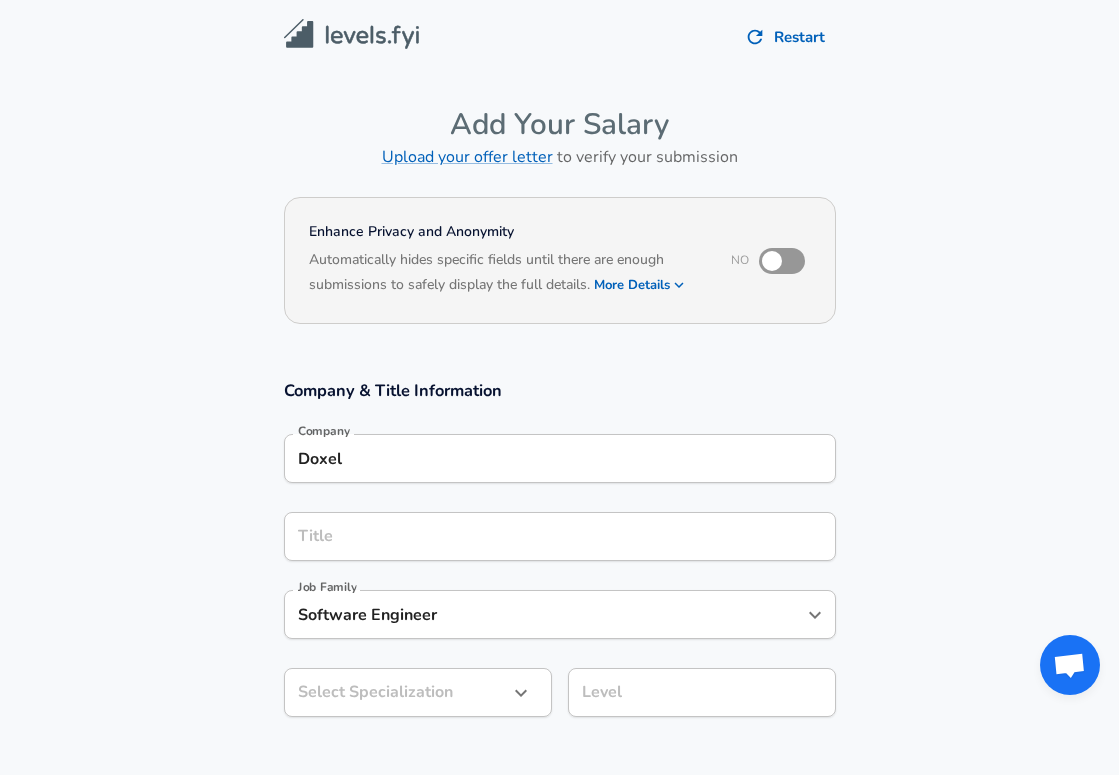 scroll, scrollTop: 0, scrollLeft: 0, axis: both 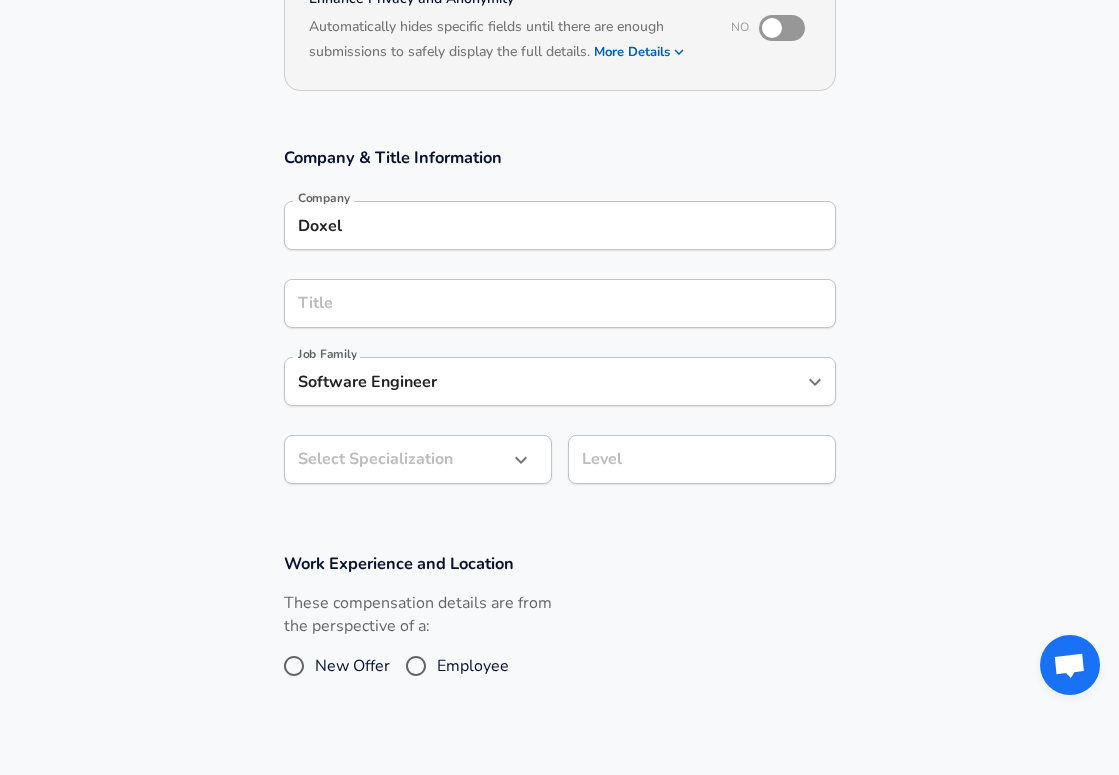 click on "Title" at bounding box center [560, 303] 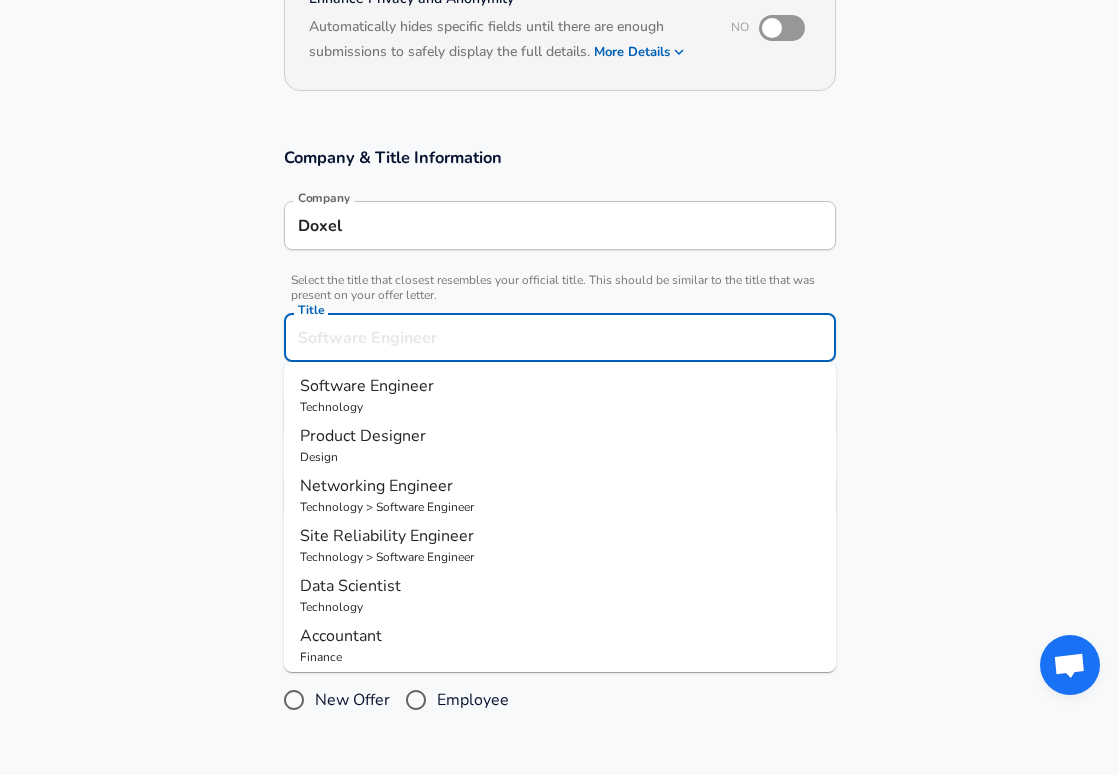 scroll, scrollTop: 273, scrollLeft: 0, axis: vertical 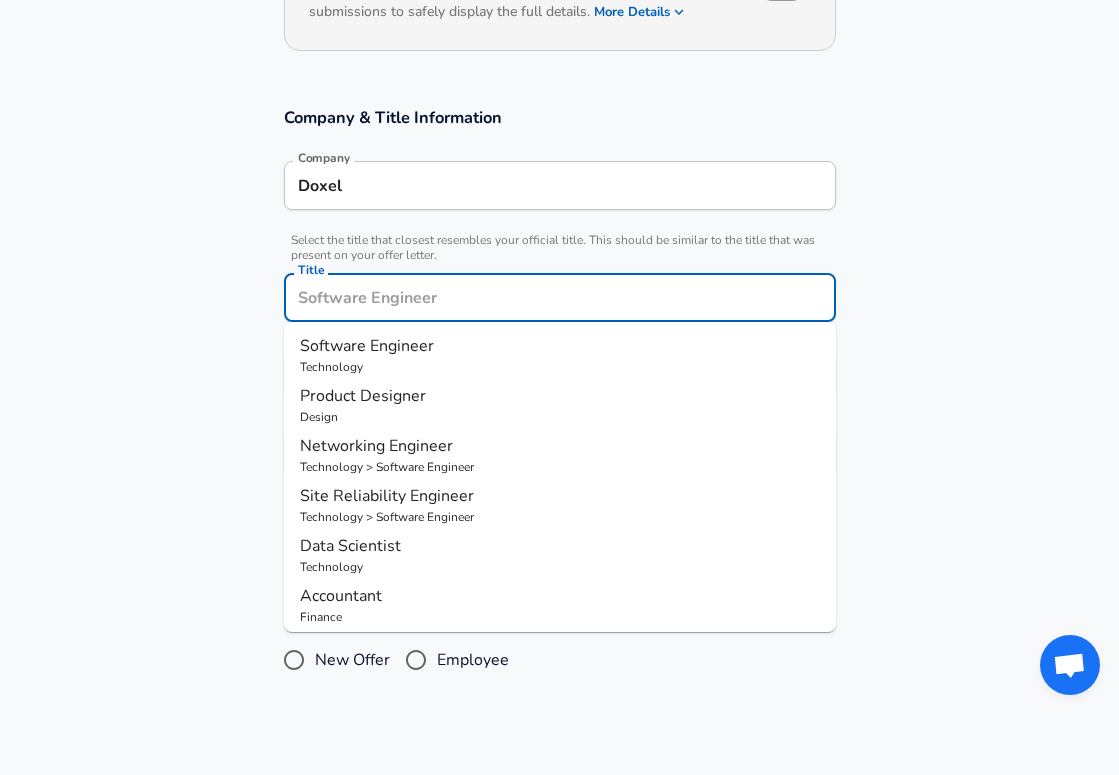 click on "Software Engineer" at bounding box center [560, 346] 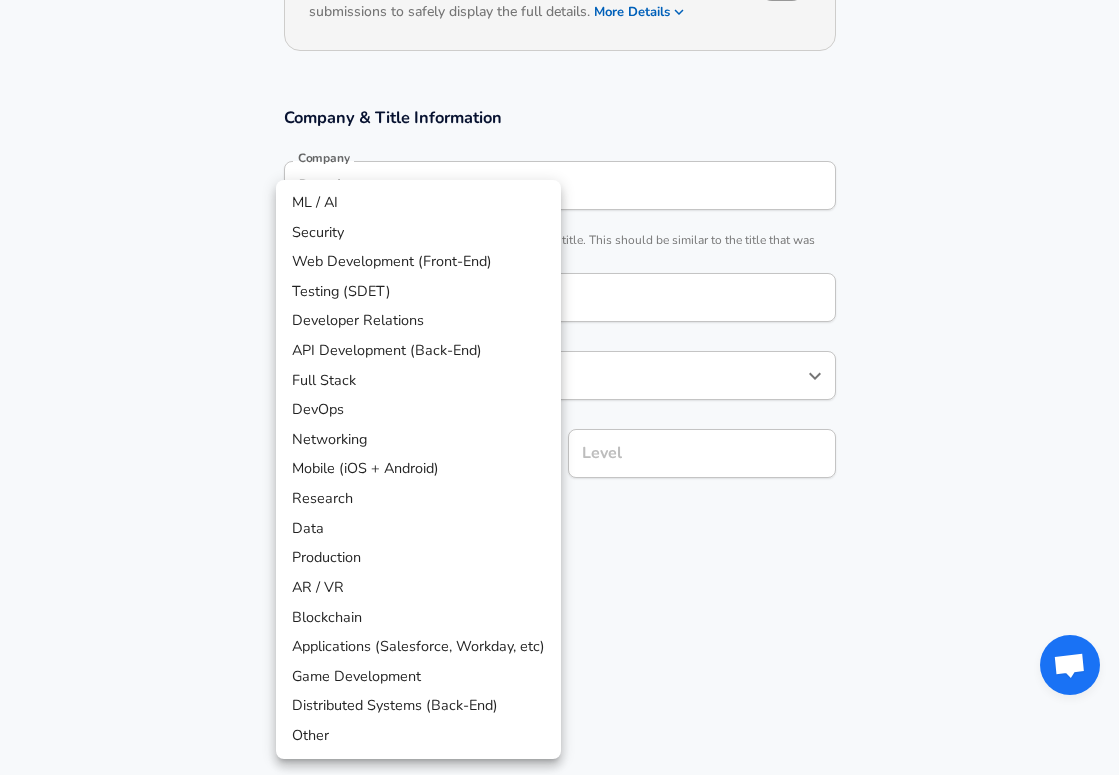 scroll, scrollTop: 333, scrollLeft: 0, axis: vertical 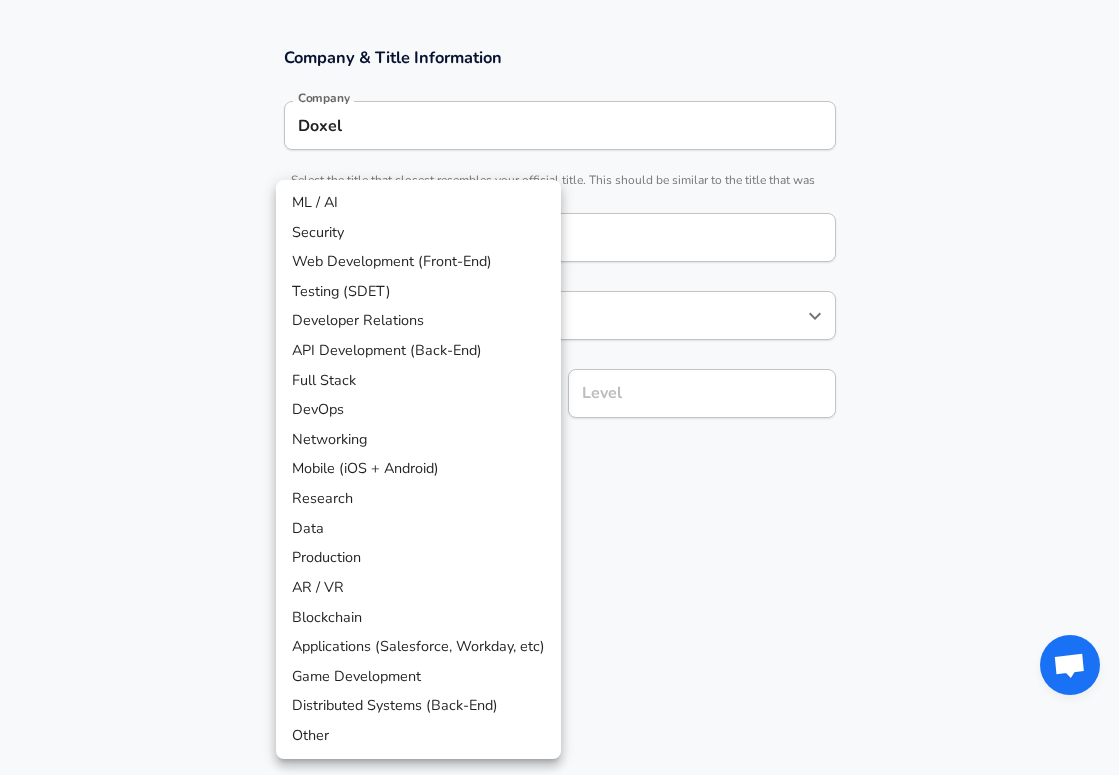click on "New Offer Employee [TERMS]" at bounding box center (559, 54) 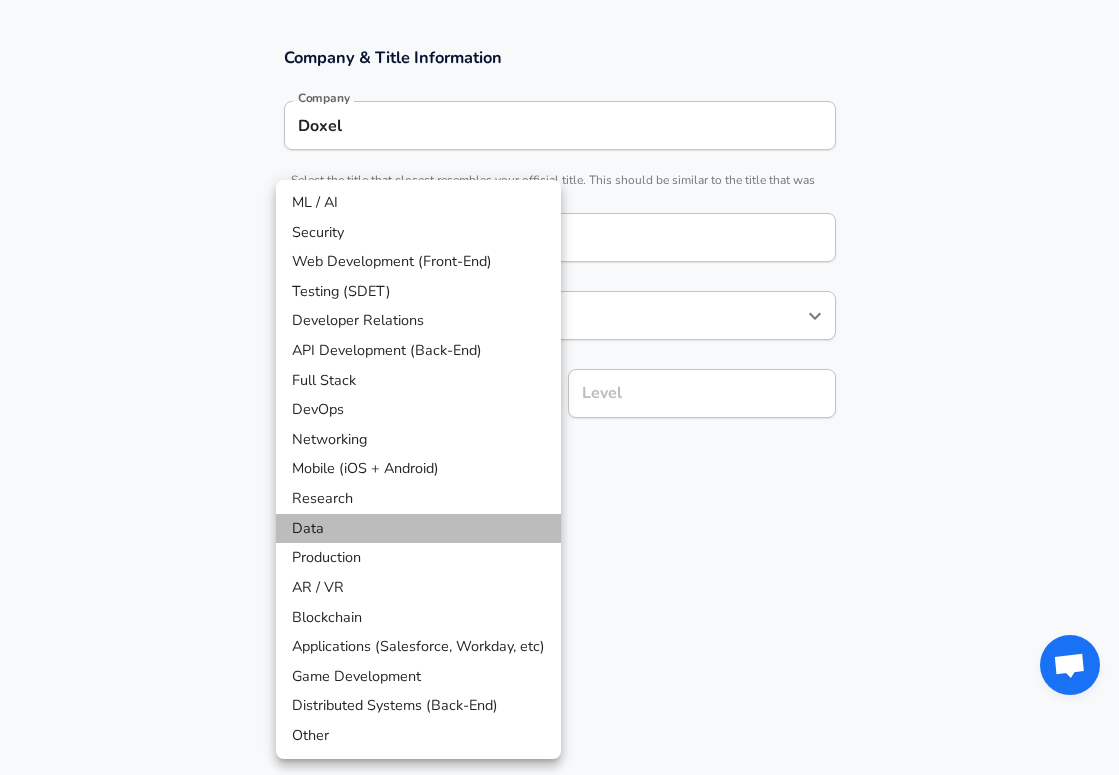 click on "Data" at bounding box center [418, 529] 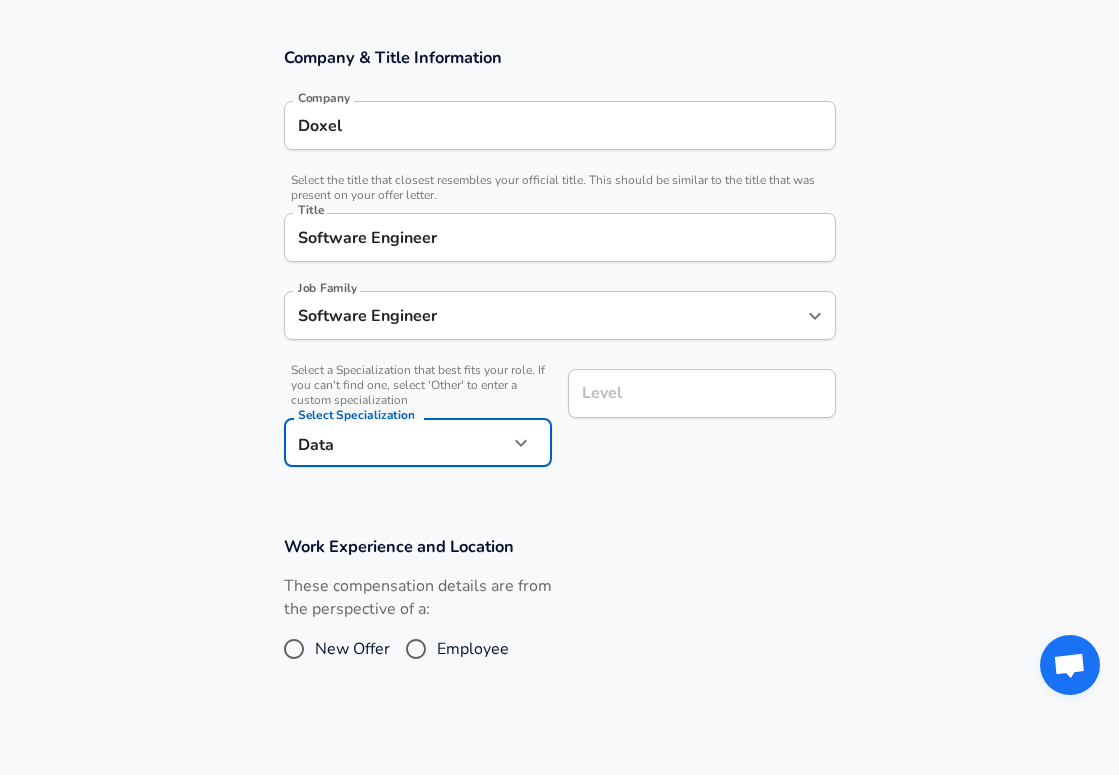 scroll, scrollTop: 373, scrollLeft: 0, axis: vertical 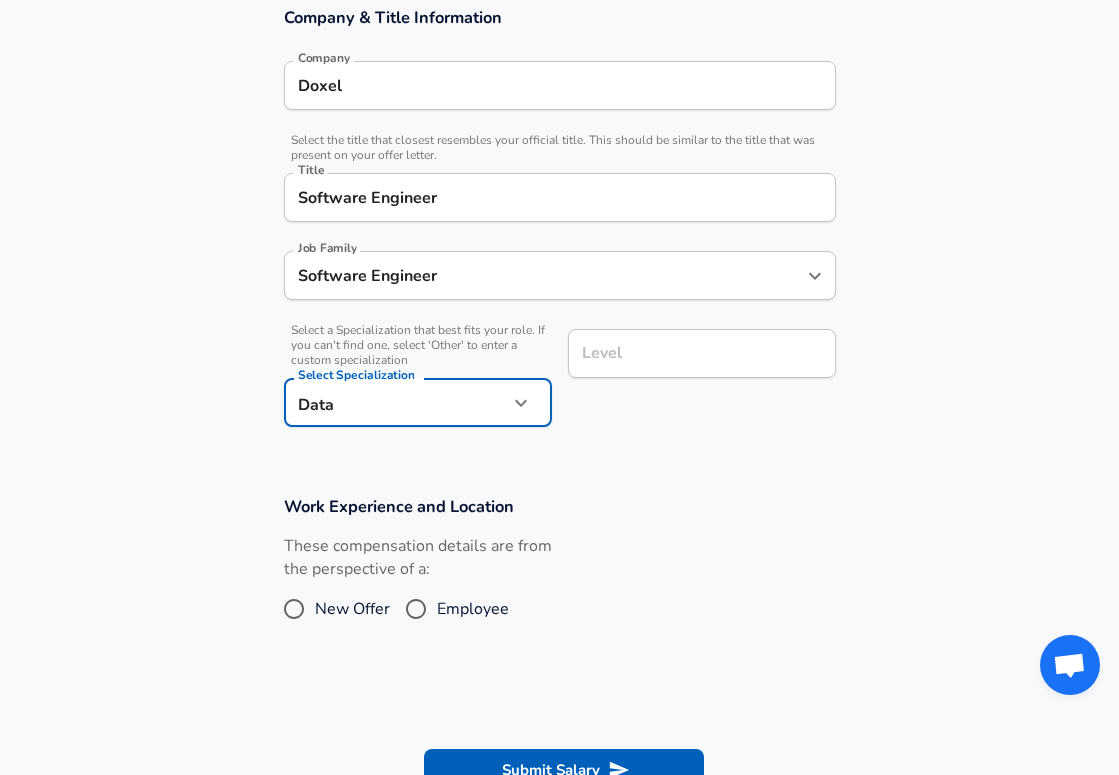 click on "Level" at bounding box center (702, 353) 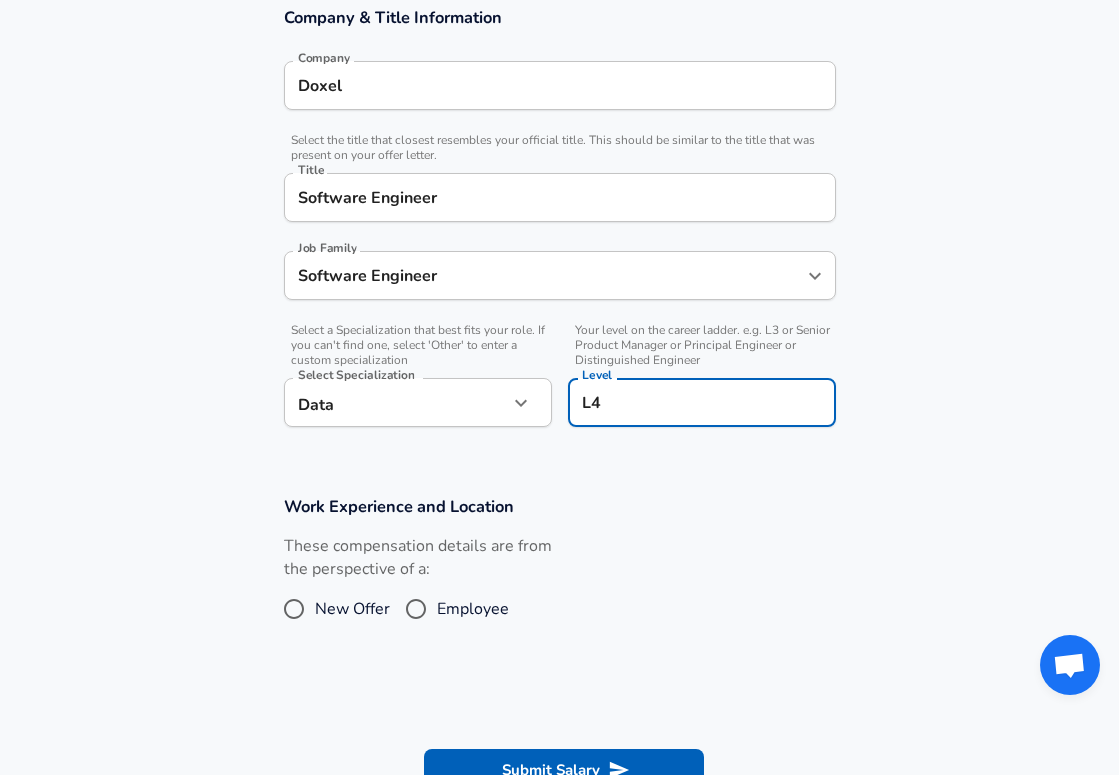 type on "L4" 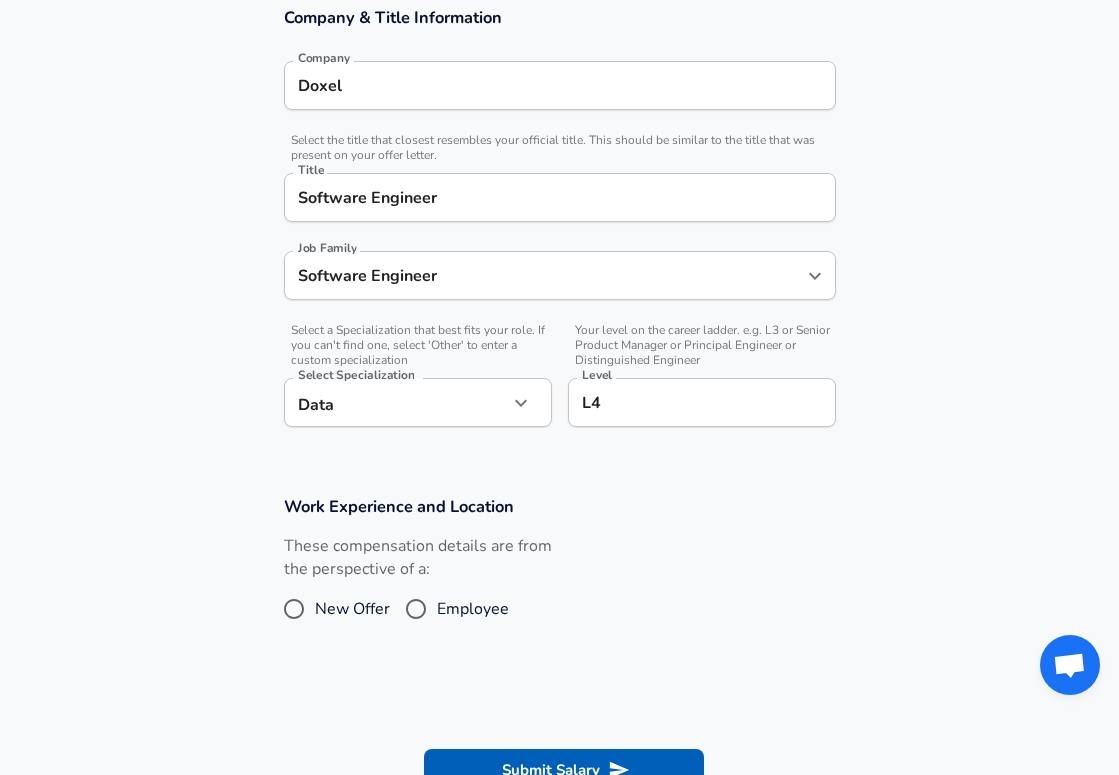 scroll, scrollTop: 538, scrollLeft: 0, axis: vertical 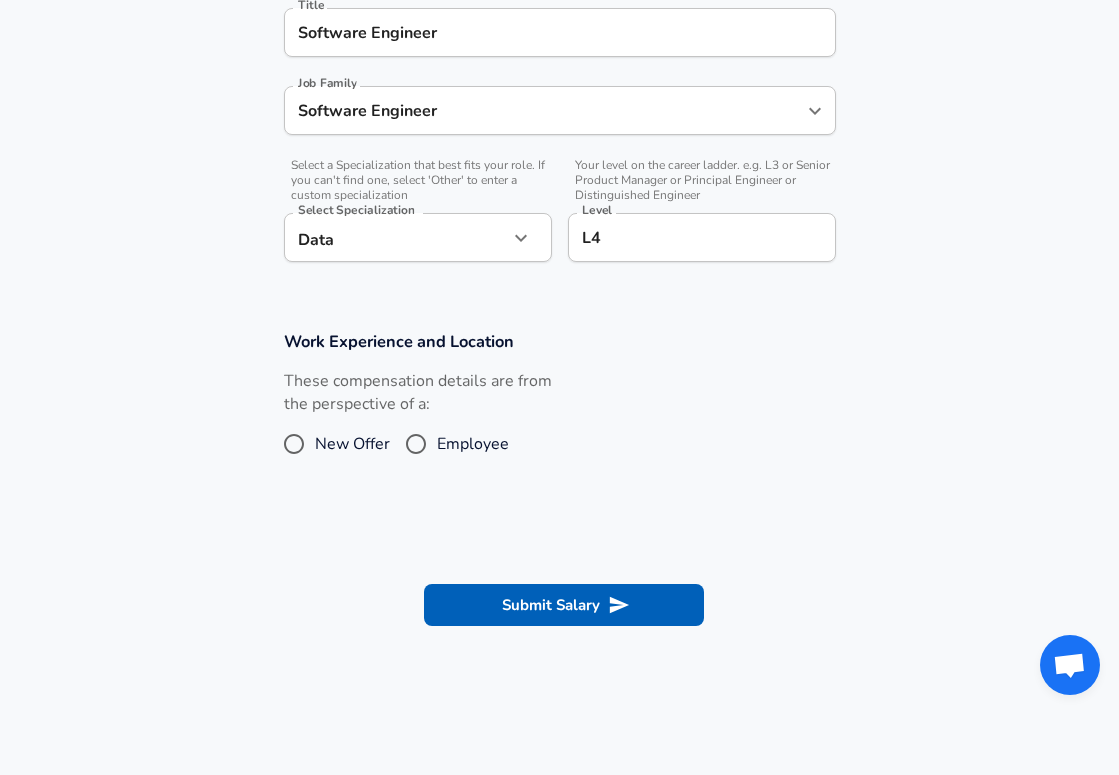 click on "New Offer" at bounding box center (352, 444) 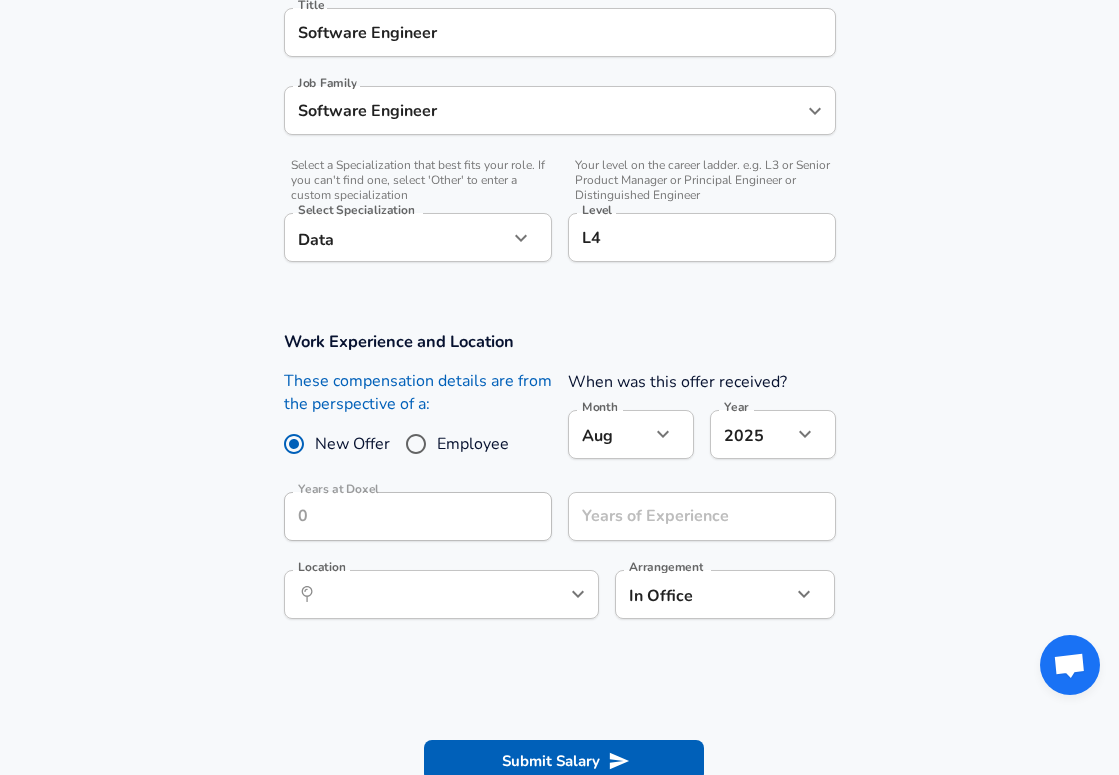 click on "Restart Add Your Salary Upload your offer letter to verify your submission Enhance Privacy and Anonymity No Automatically hides specific fields until there are enough submissions to safely display the full details. More Details Based on your submission and the data points that we have already collected, we will automatically hide and anonymize specific fields if there aren't enough data points to remain sufficiently anonymous. Company & Title Information Company Doxel Company Select the title that closest resembles your official title. This should be similar to the title that was present on your offer letter. Title Software Engineer Title Job Family Software Engineer Job Family Select a Specialization that best fits your role. If you can't find one, select 'Other' to enter a custom specialization Select Specialization Data Data Select Specialization Your level on the career ladder. e.g. L3 or Senior Product Manager or Principal Engineer or Distinguished Engineer Level L4 Level New Offer Employee Aug" at bounding box center [559, -151] 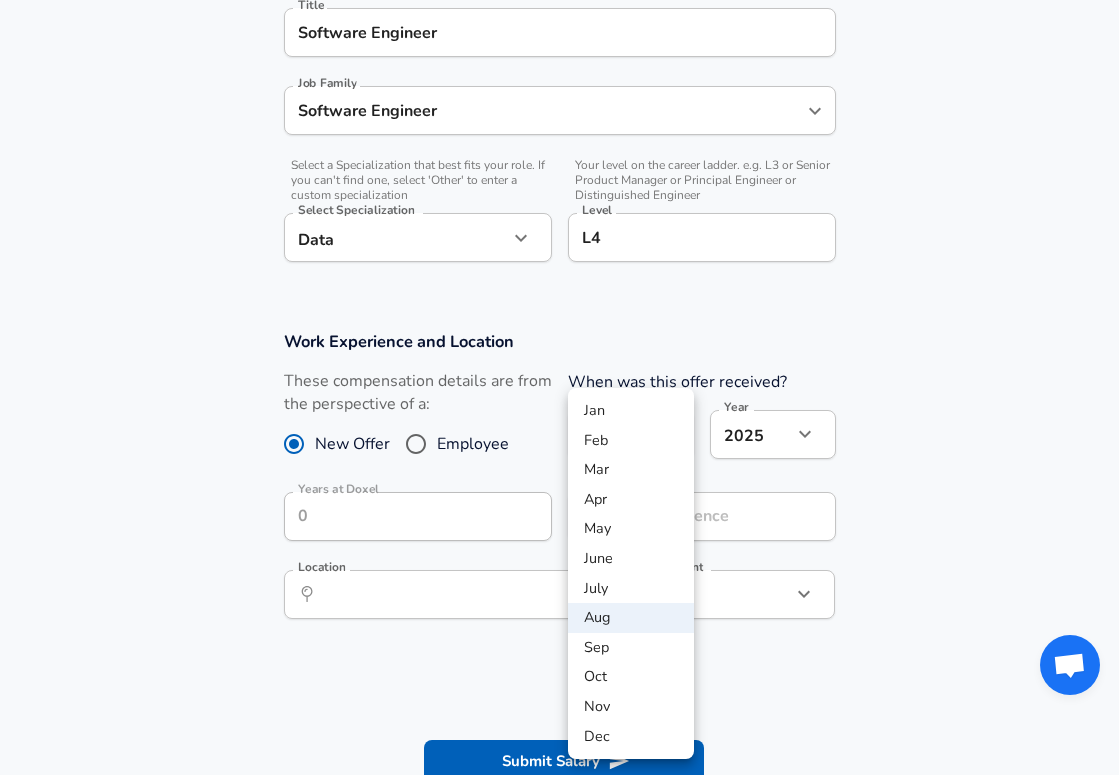 click on "May" at bounding box center [631, 529] 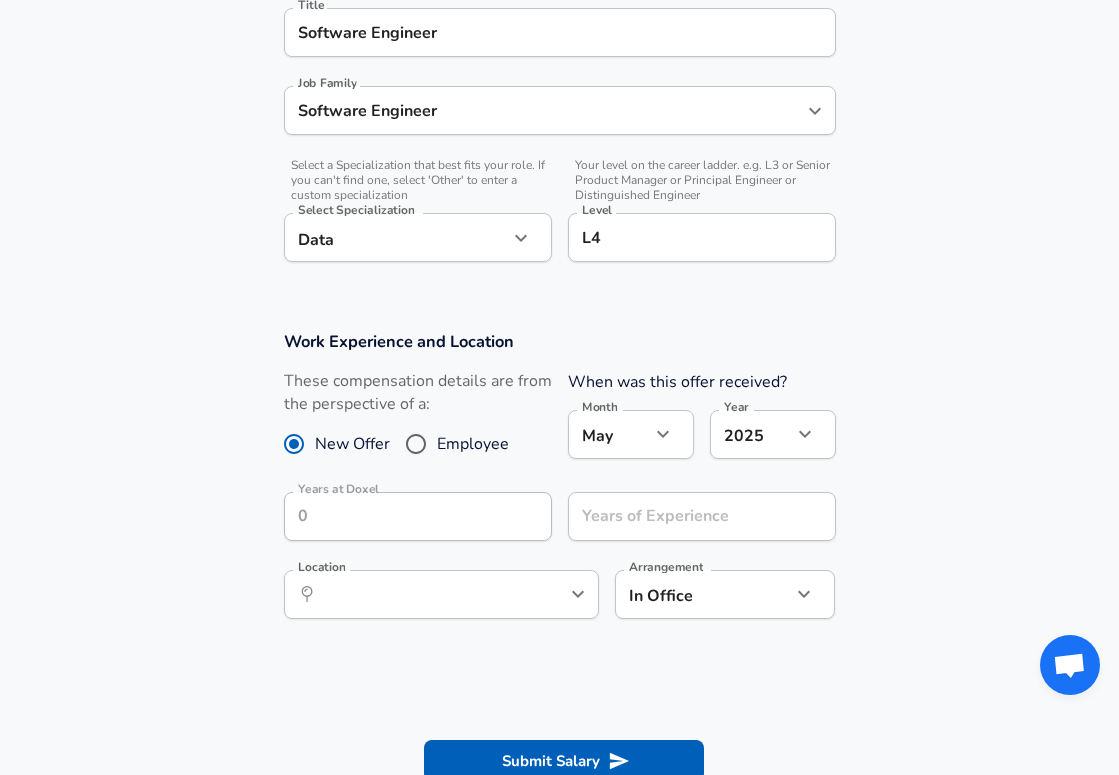click on "Employee" at bounding box center (473, 444) 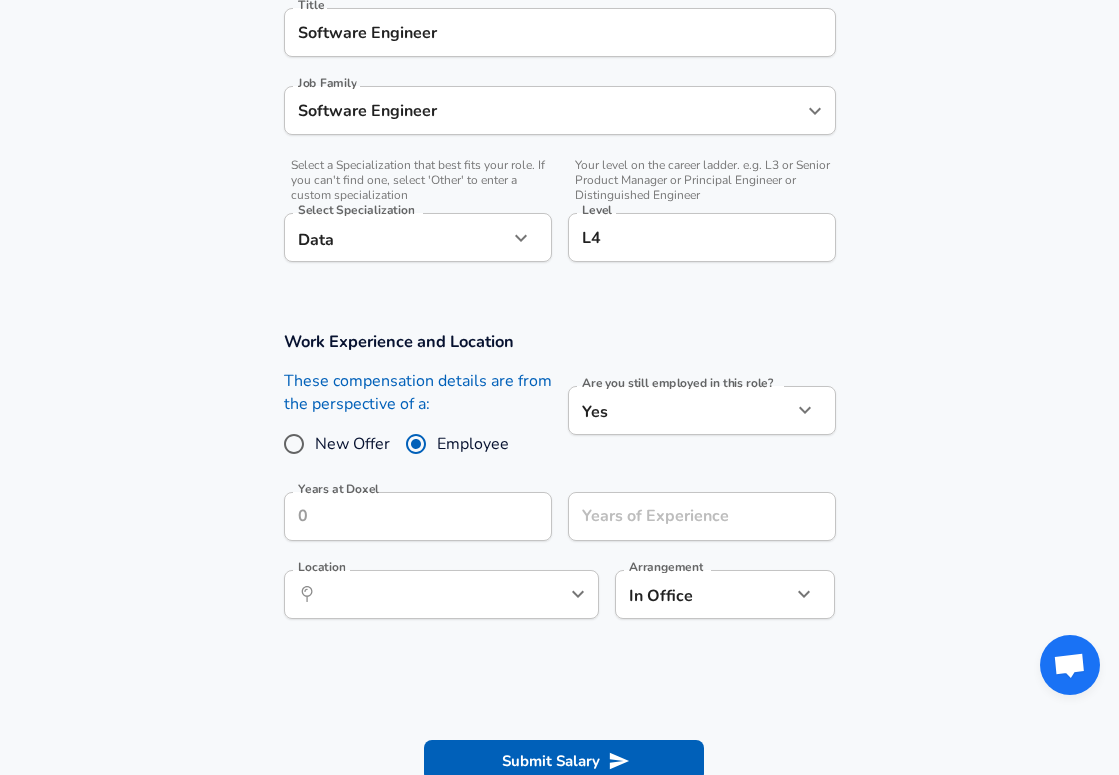 click on "New Offer Employee Yes" at bounding box center (559, -151) 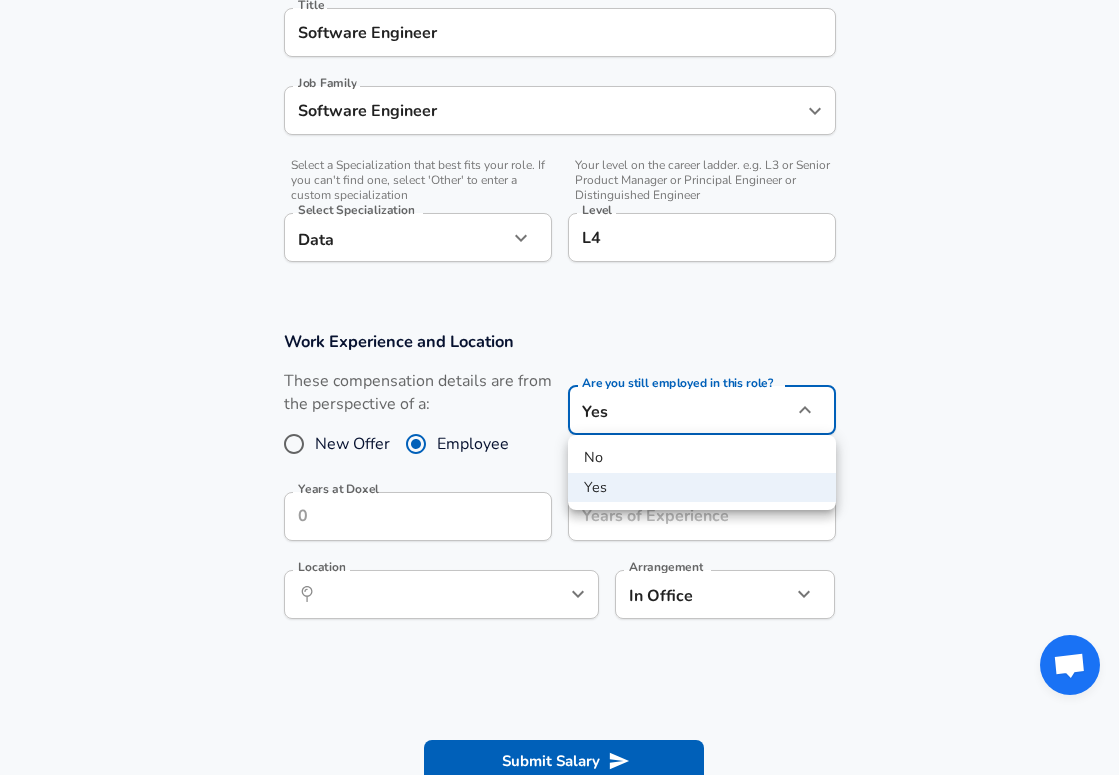 click on "No" at bounding box center (702, 458) 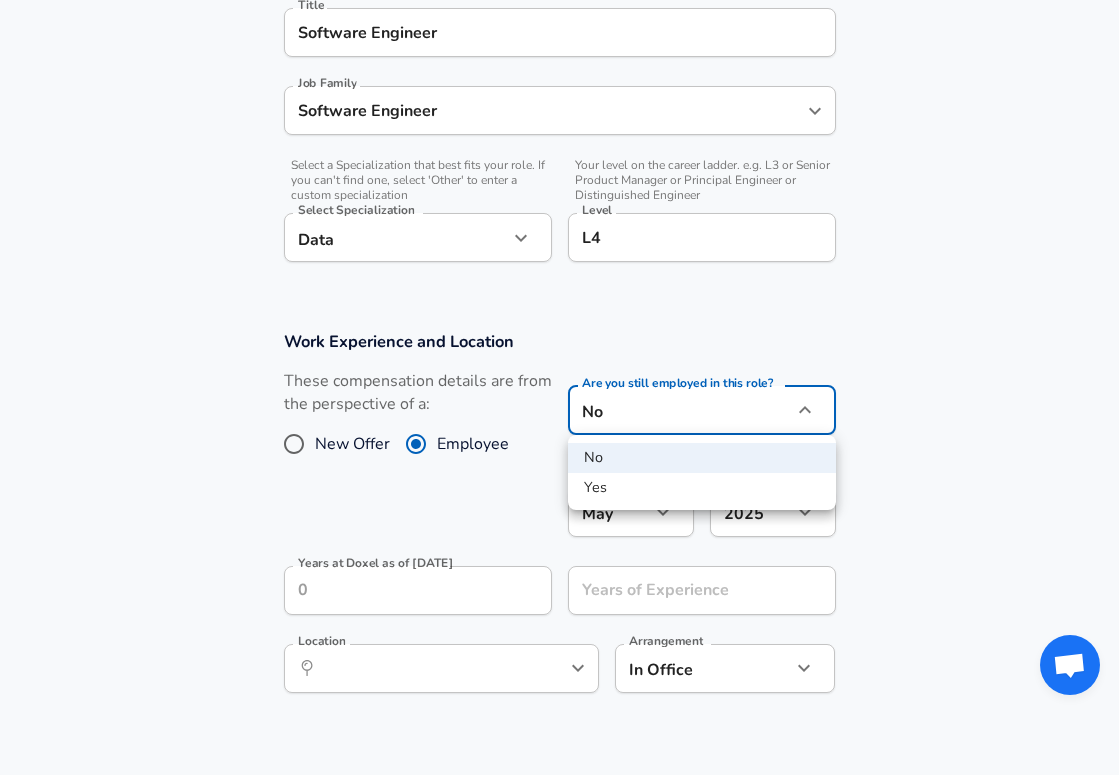 click on "New Offer Employee No" at bounding box center [559, -151] 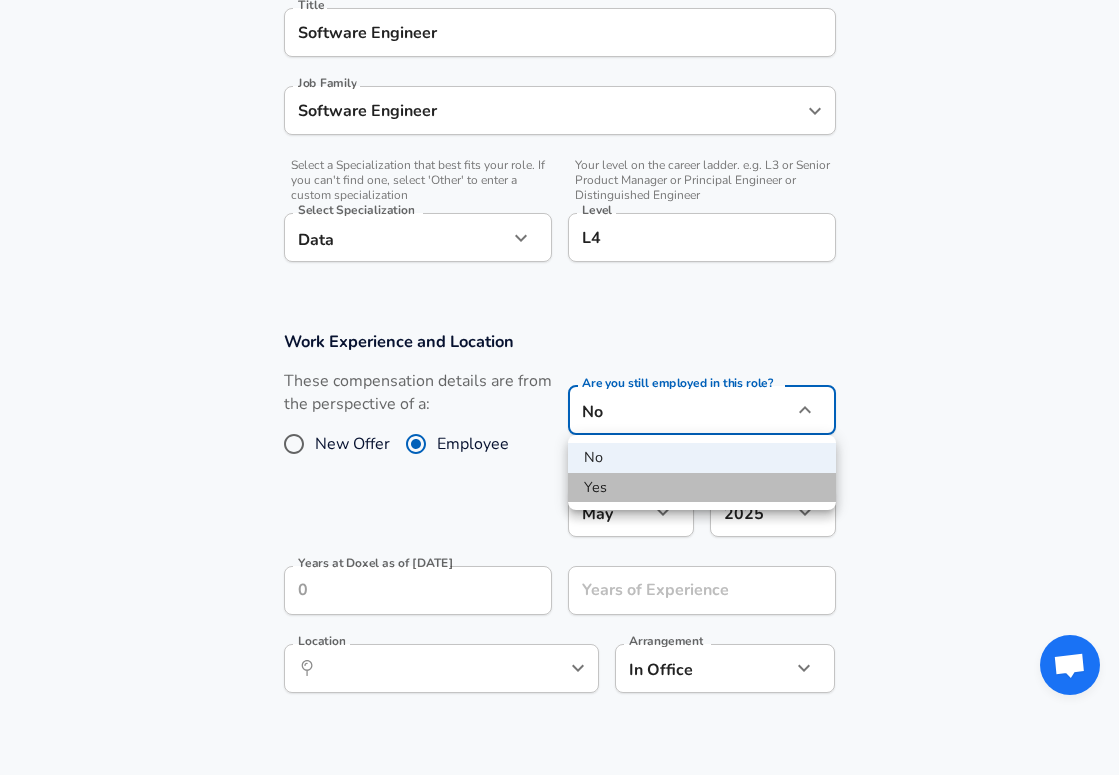 click on "Yes" at bounding box center [702, 488] 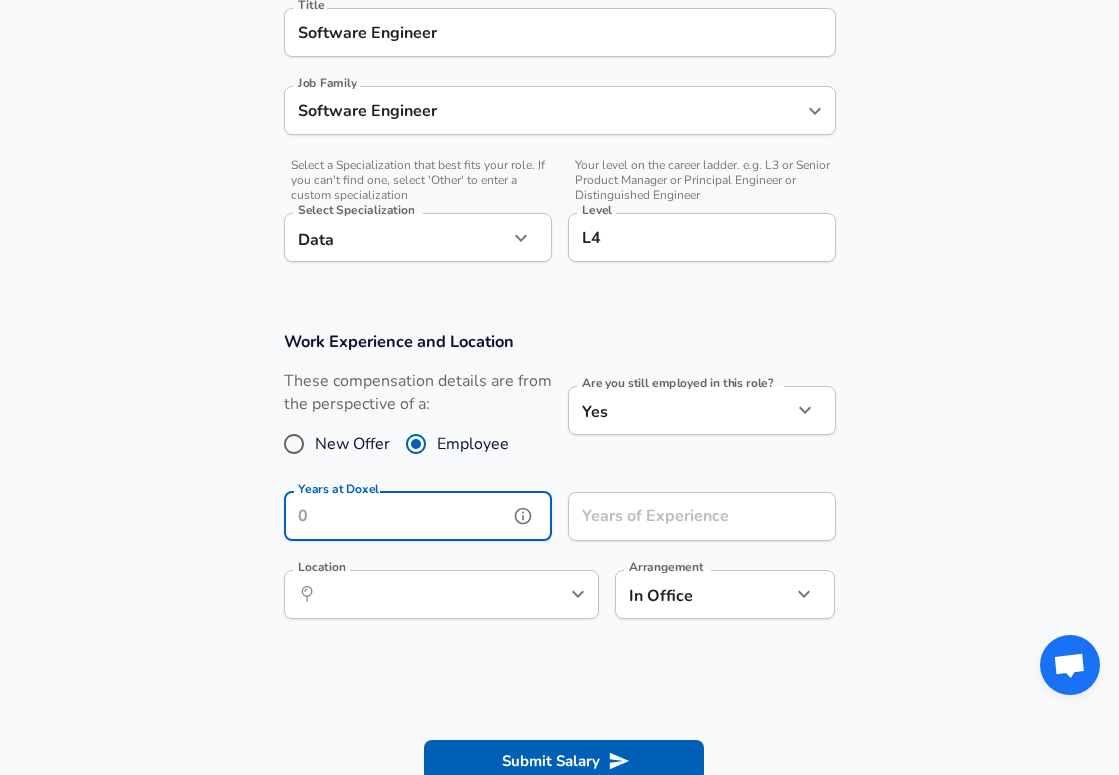 click on "Years at Doxel" at bounding box center [396, 516] 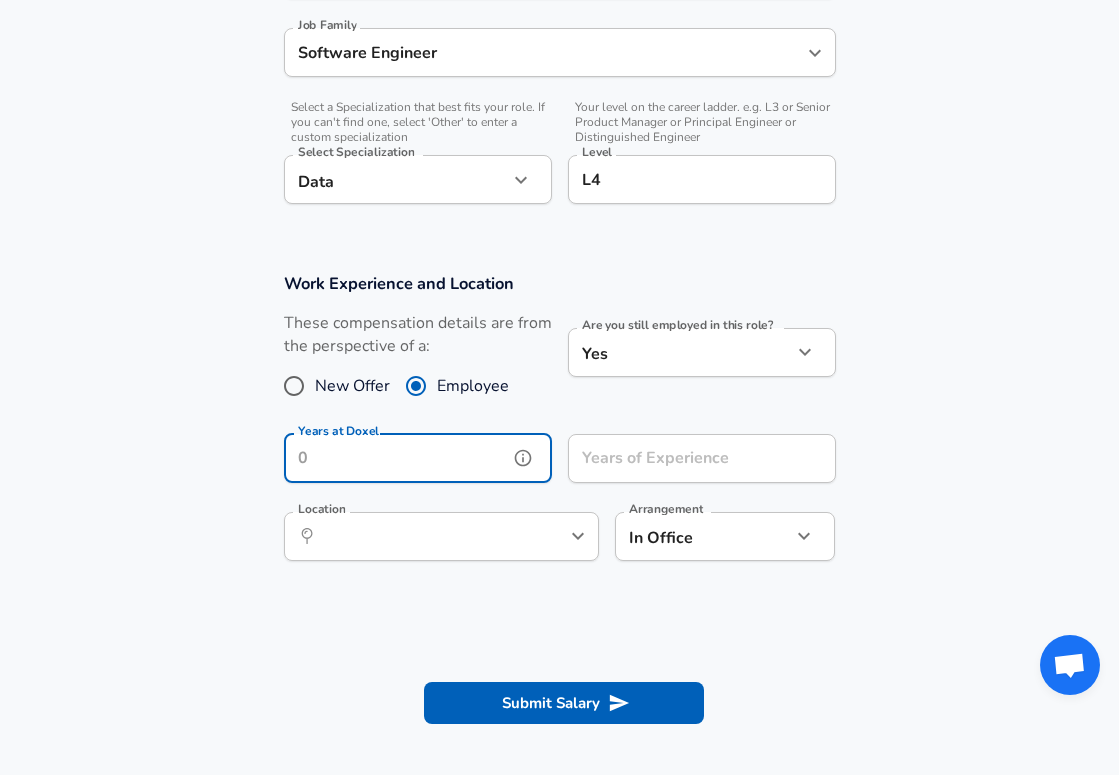 scroll, scrollTop: 636, scrollLeft: 0, axis: vertical 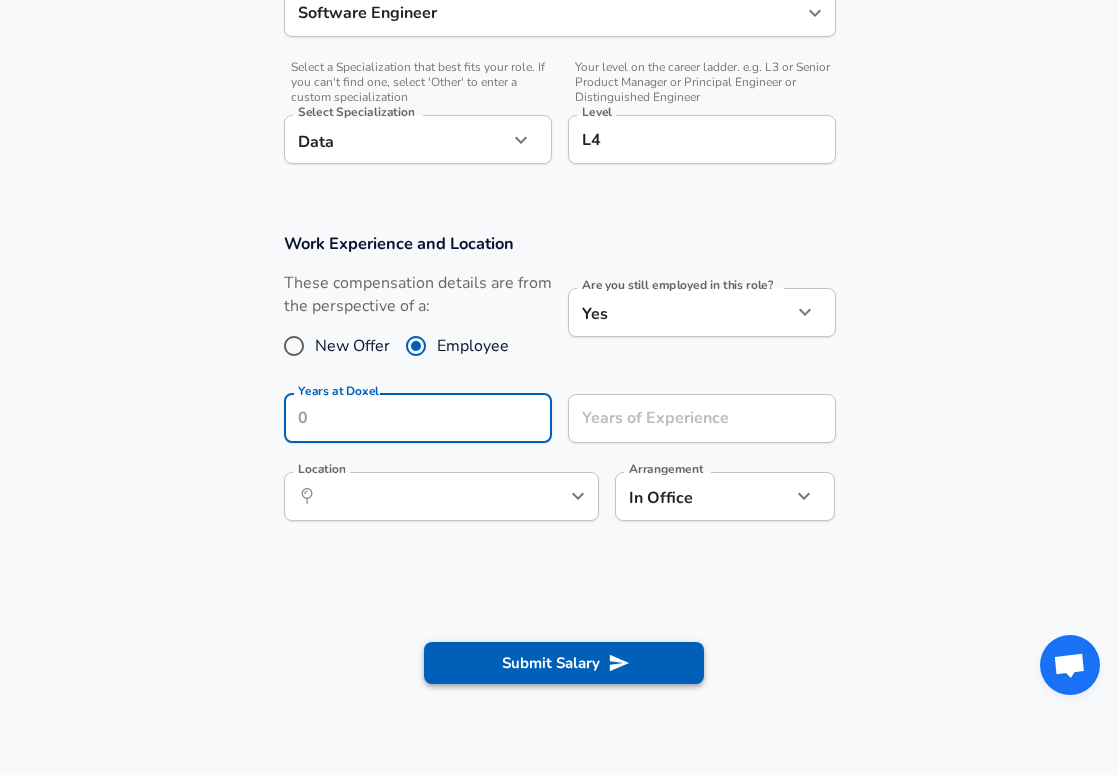 click on "Submit Salary" at bounding box center (564, 663) 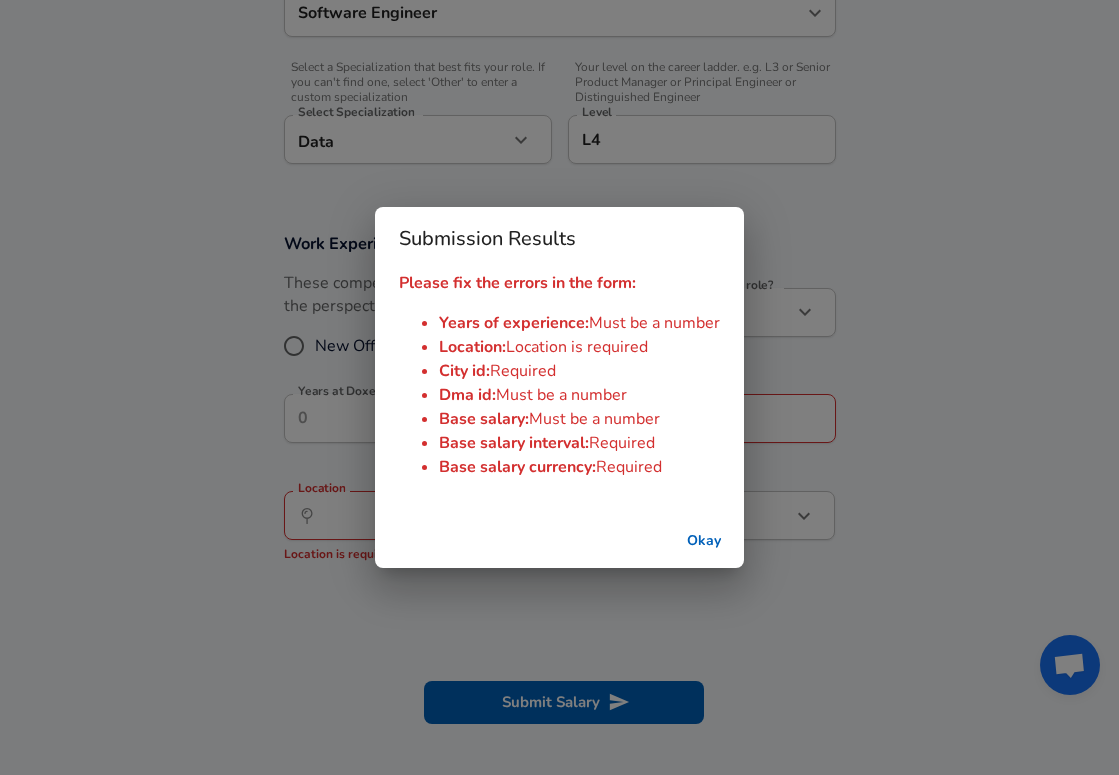 click on "Okay" at bounding box center (704, 541) 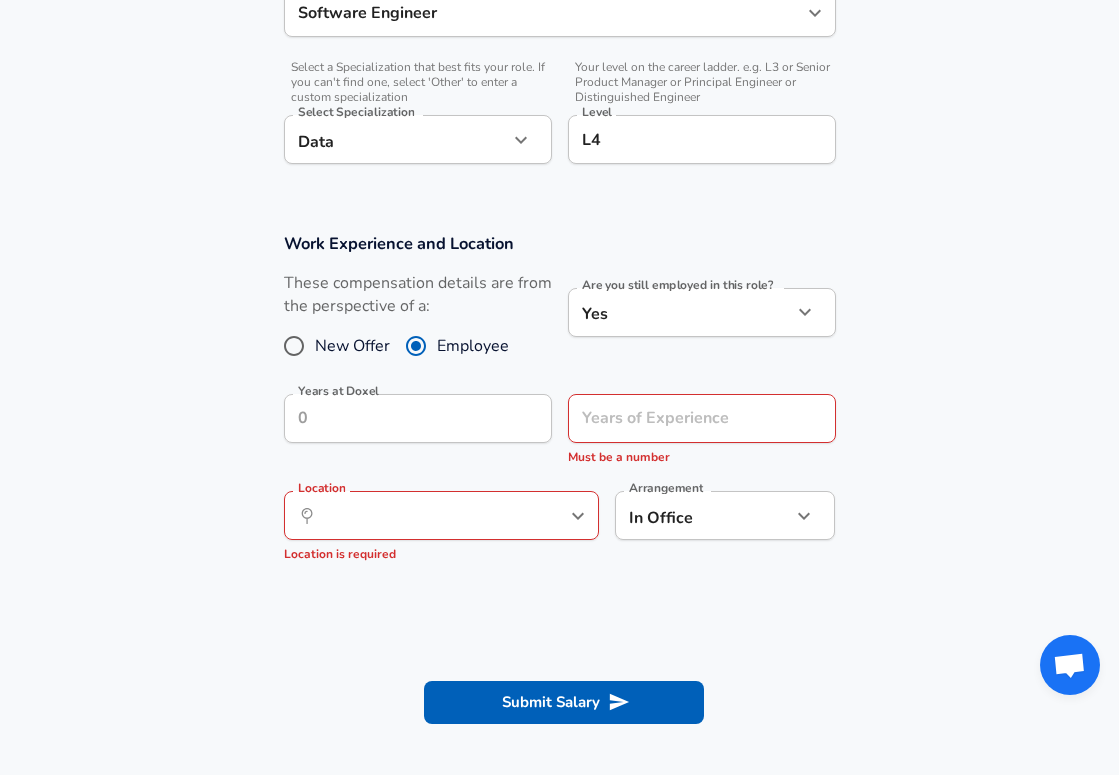 click on "New Offer" at bounding box center (352, 346) 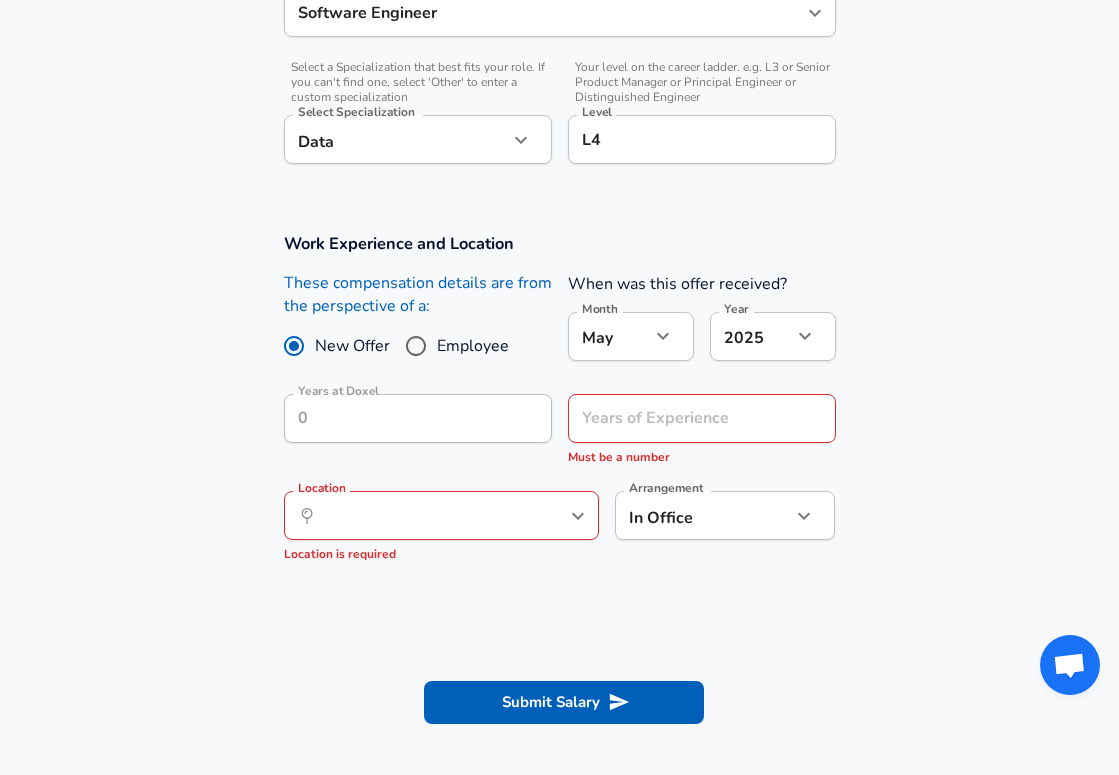 click on "New Offer Employee [MONTH]" at bounding box center (559, -249) 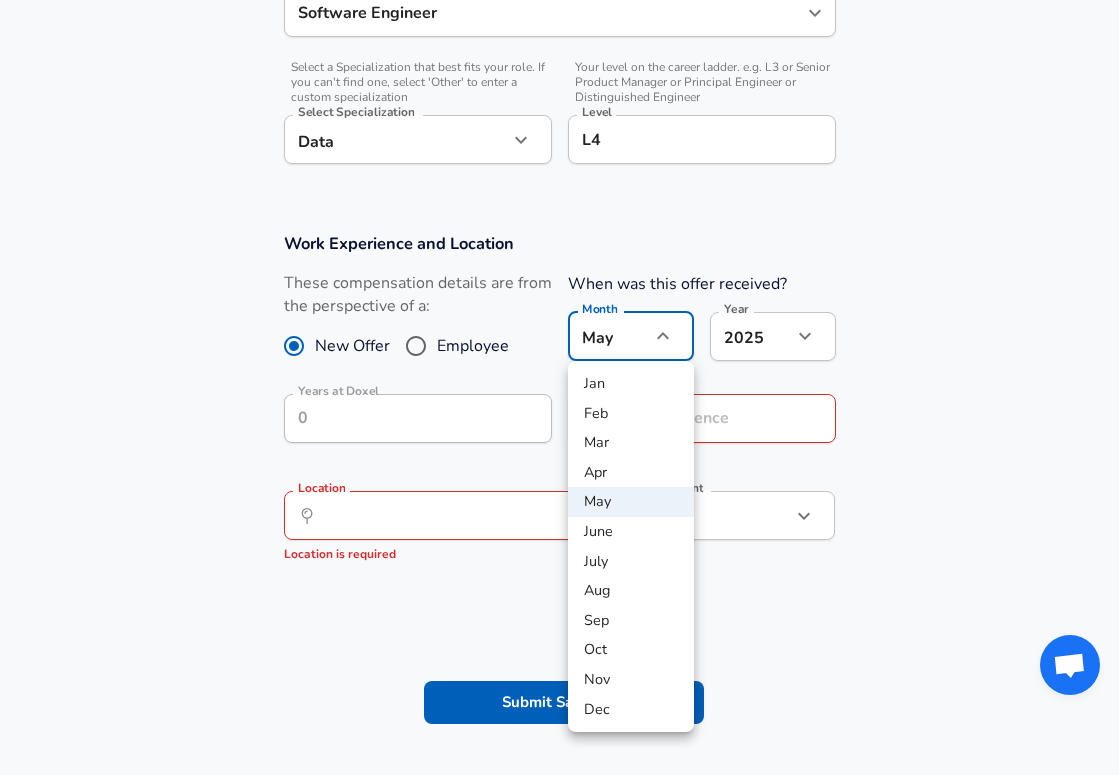 click on "June" at bounding box center [631, 532] 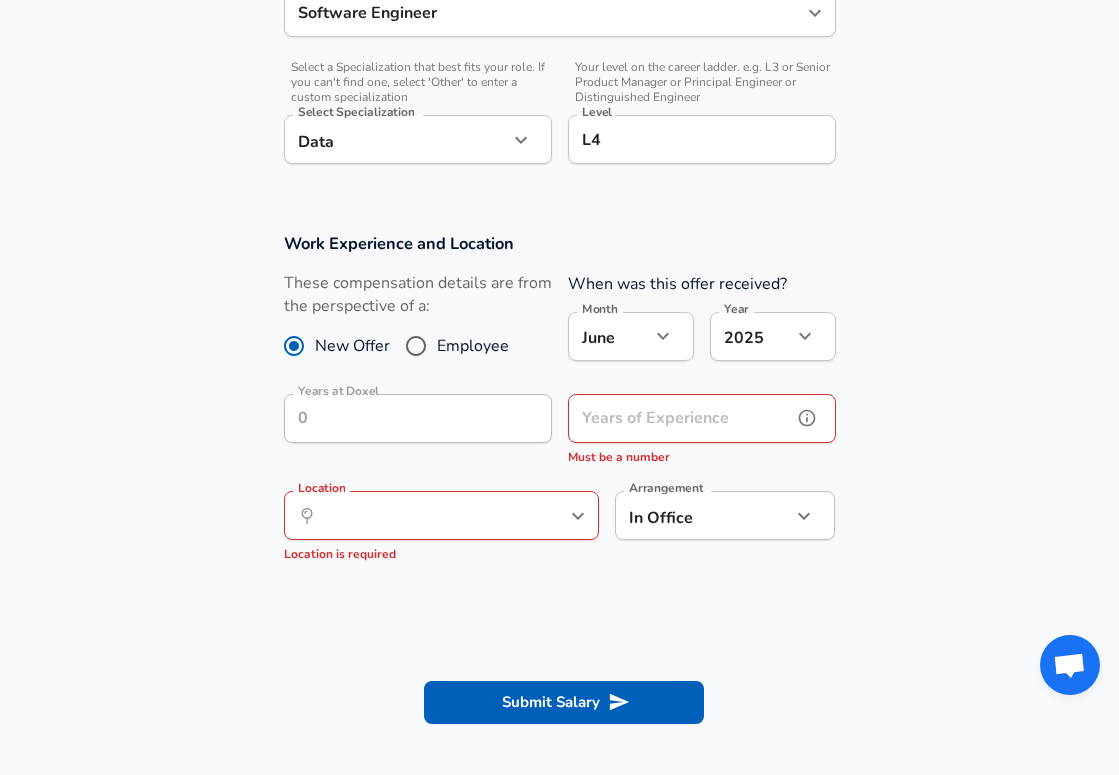 click on "Years of Experience" at bounding box center (680, 418) 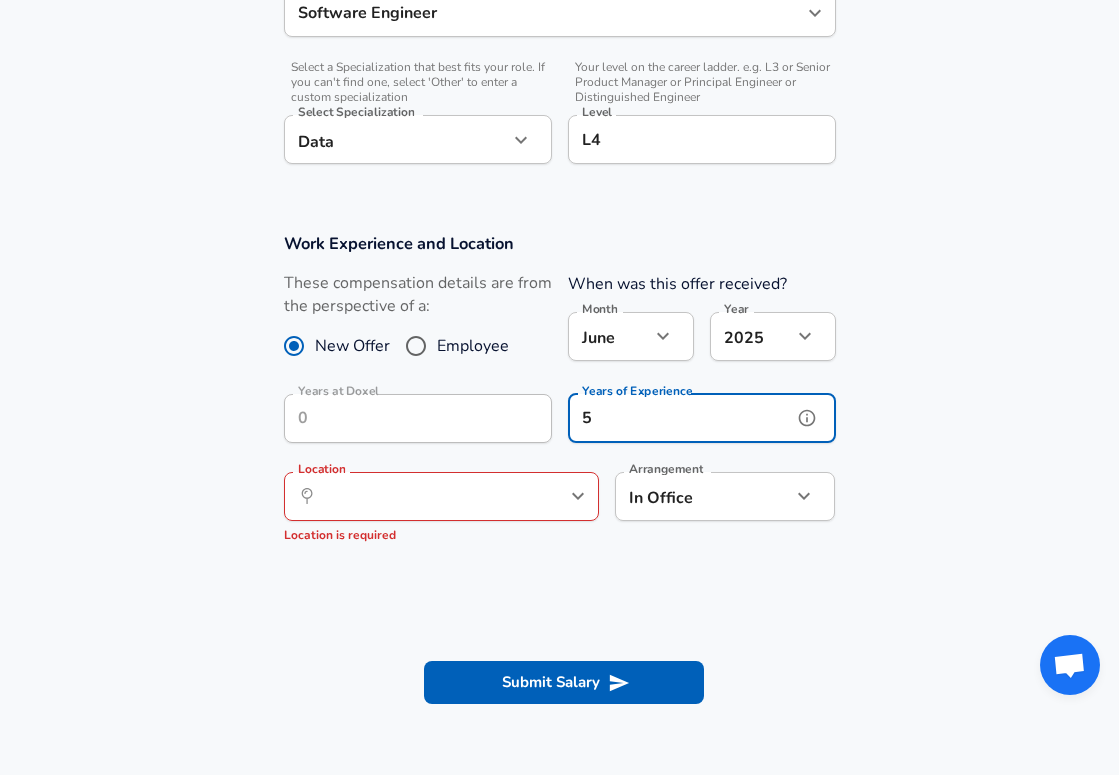 click on "​ Location" at bounding box center (441, 496) 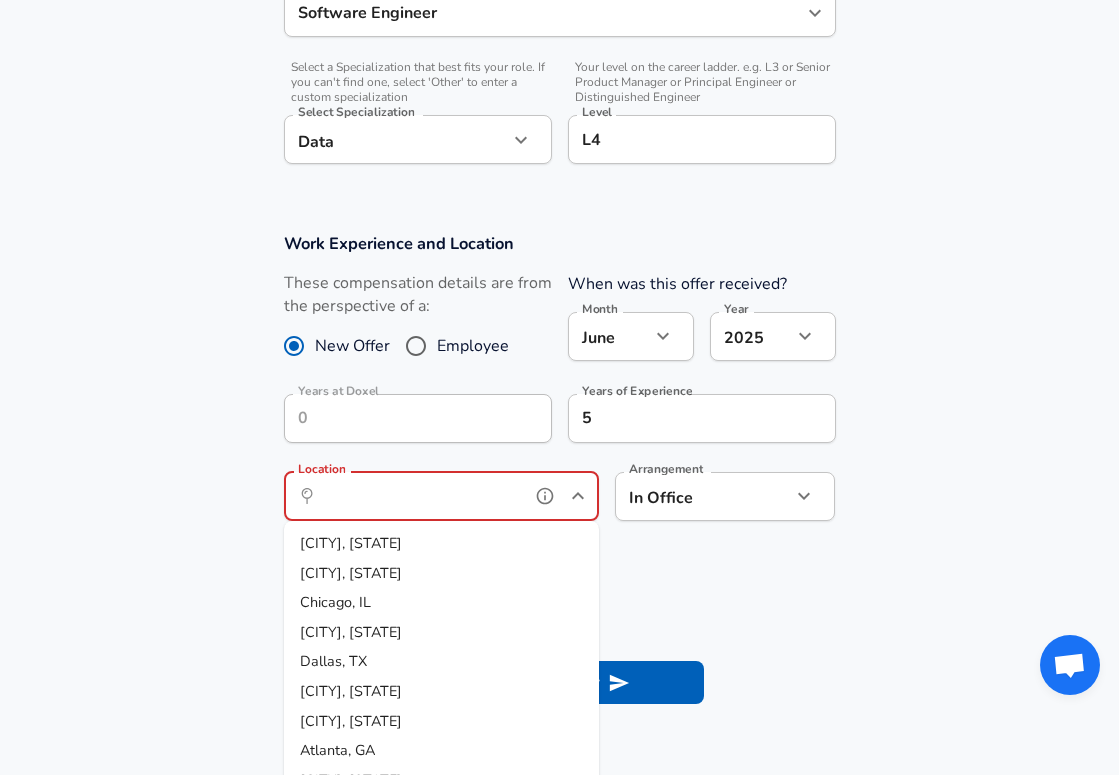 scroll, scrollTop: 32, scrollLeft: 0, axis: vertical 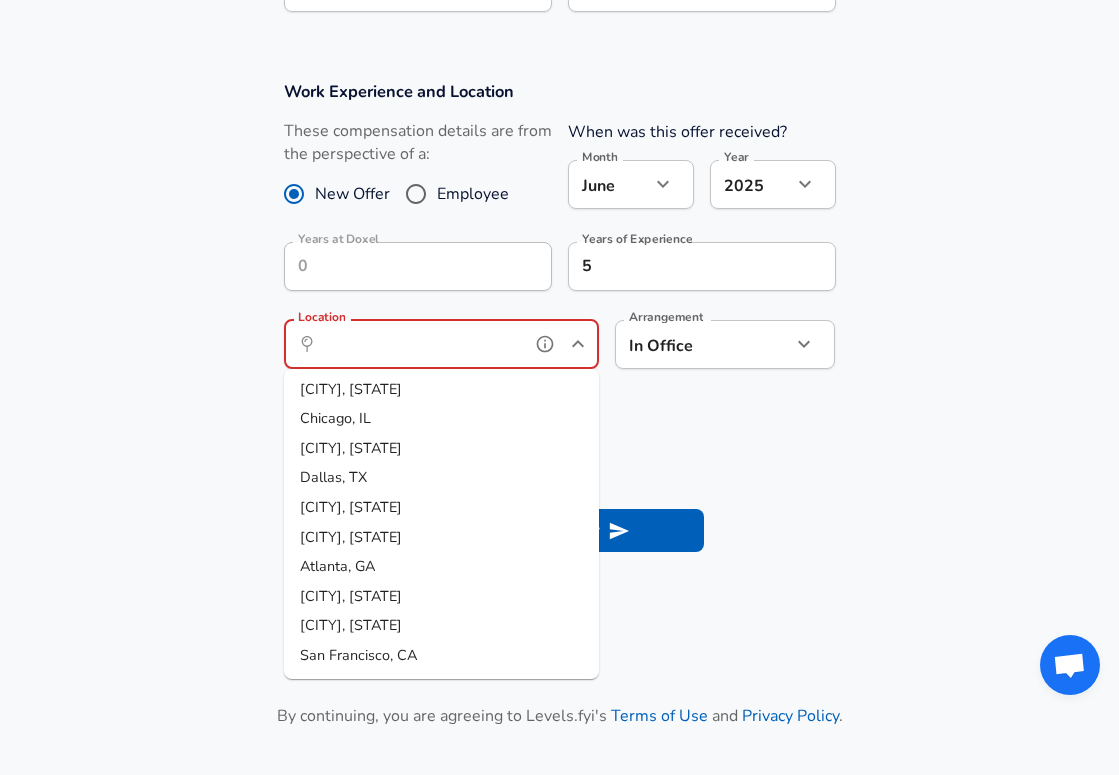 click on "San Francisco, CA" at bounding box center (441, 656) 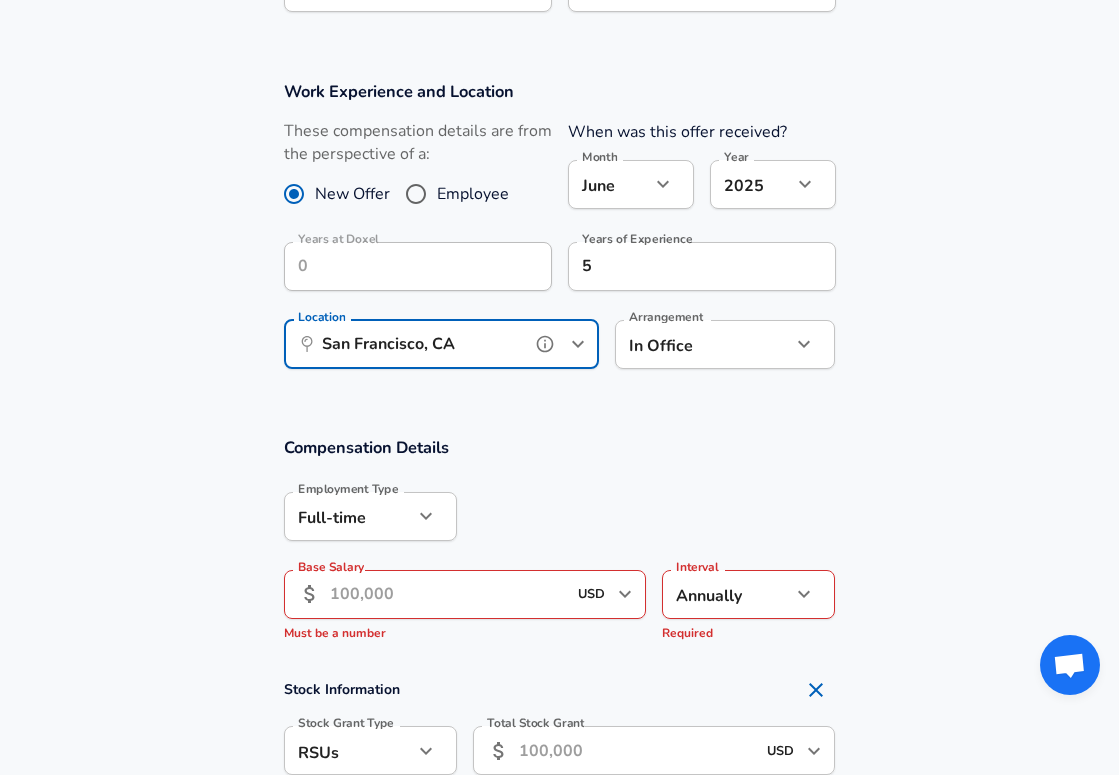 scroll, scrollTop: 871, scrollLeft: 0, axis: vertical 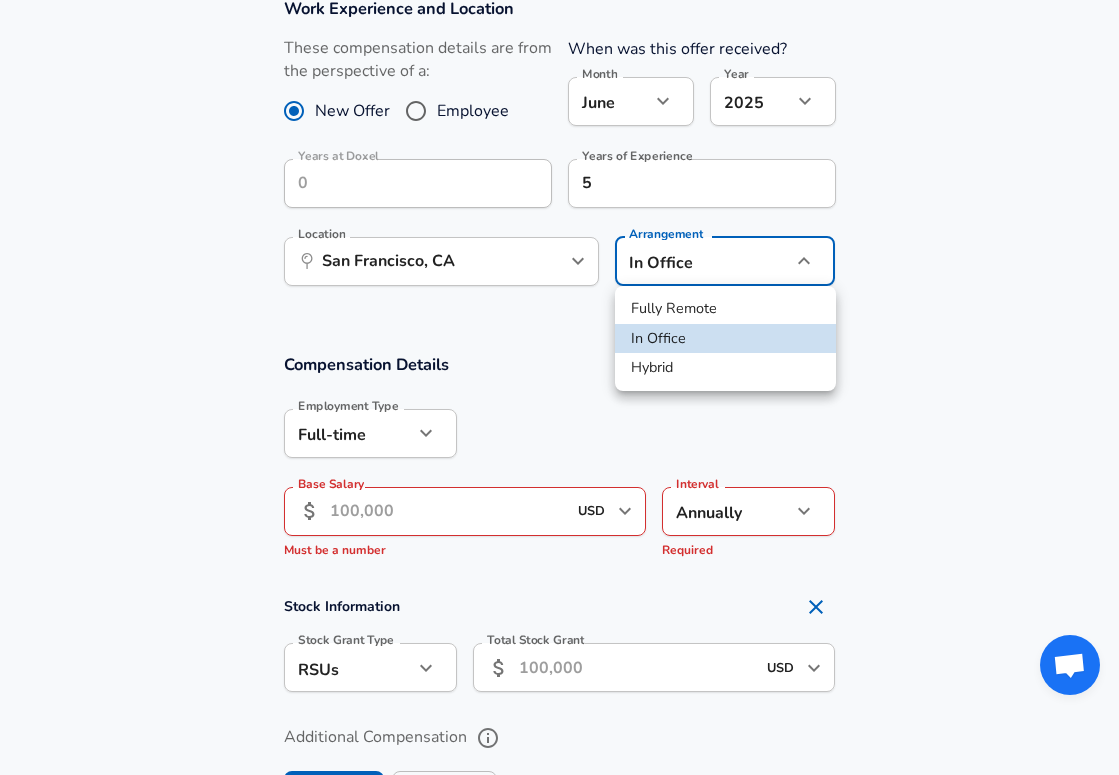 click on "Restart Add Your Salary Upload your offer letter to verify your submission Enhance Privacy and Anonymity No Automatically hides specific fields until there are enough submissions to safely display the full details. More Details Based on your submission and the data points that we have already collected, we will automatically hide and anonymize specific fields if there aren't enough data points to remain sufficiently anonymous. Company & Title Information Company Doxel Company Select the title that closest resembles your official title. This should be similar to the title that was present on your offer letter. Title Software Engineer Title Job Family Software Engineer Job Family Select a Specialization that best fits your role. If you can't find one, select 'Other' to enter a custom specialization Select Specialization Data Data Select Specialization Your level on the career ladder. e.g. L3 or Senior Product Manager or Principal Engineer or Distinguished Engineer Level L4 Level New Offer Employee 6 5" at bounding box center (559, -484) 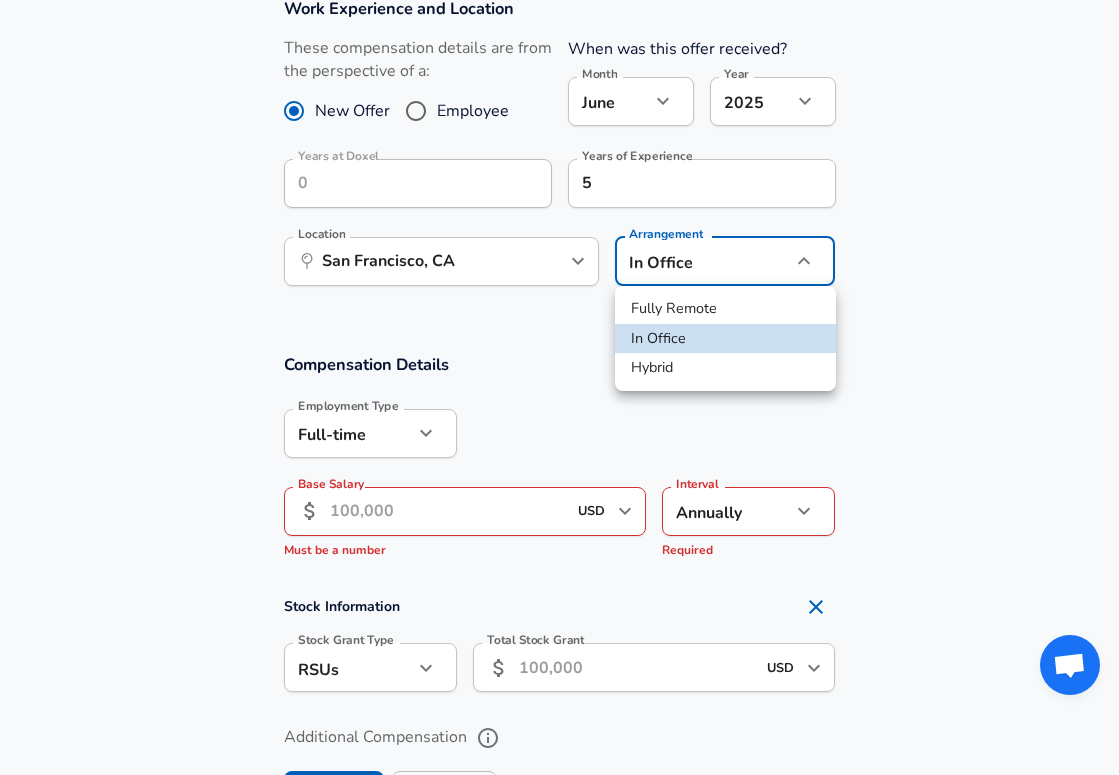 click on "Fully Remote" at bounding box center (725, 309) 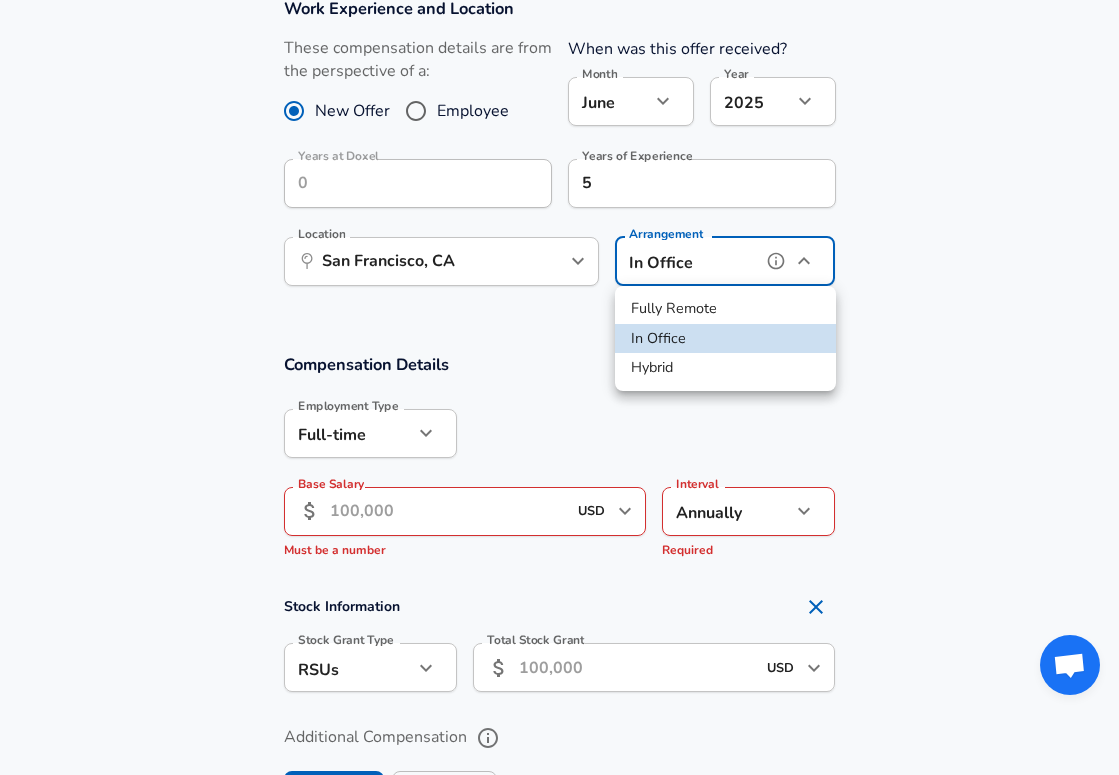 type on "remote" 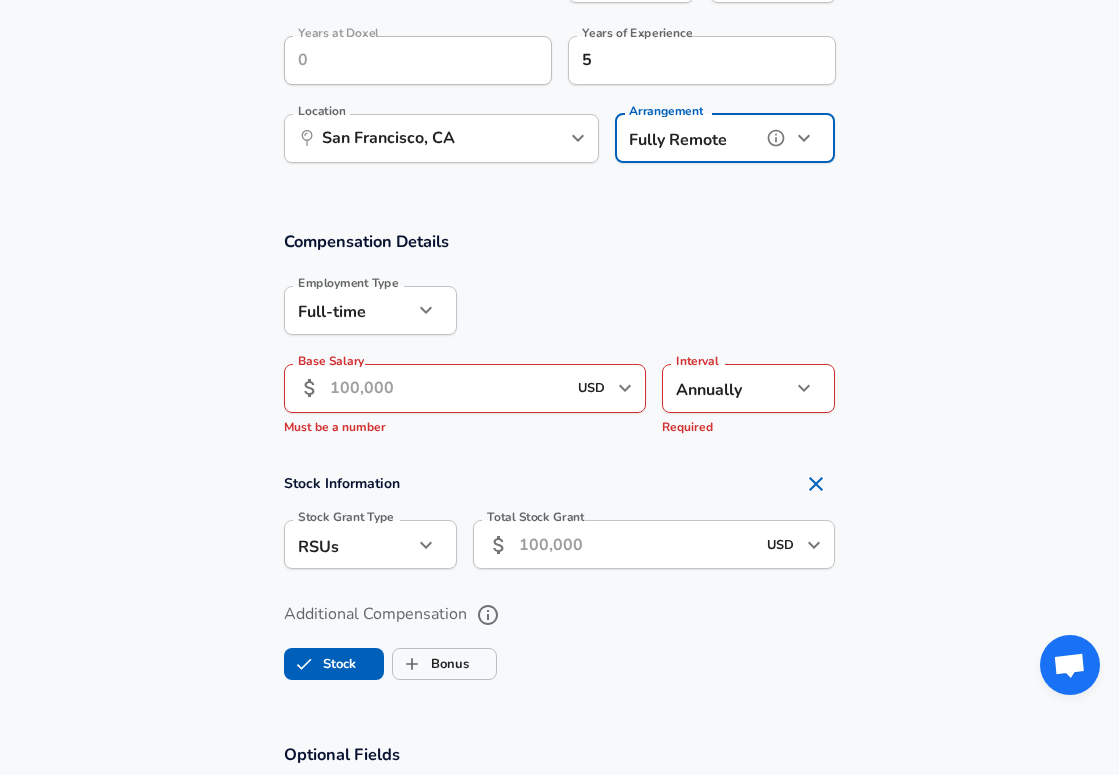 scroll, scrollTop: 1023, scrollLeft: 0, axis: vertical 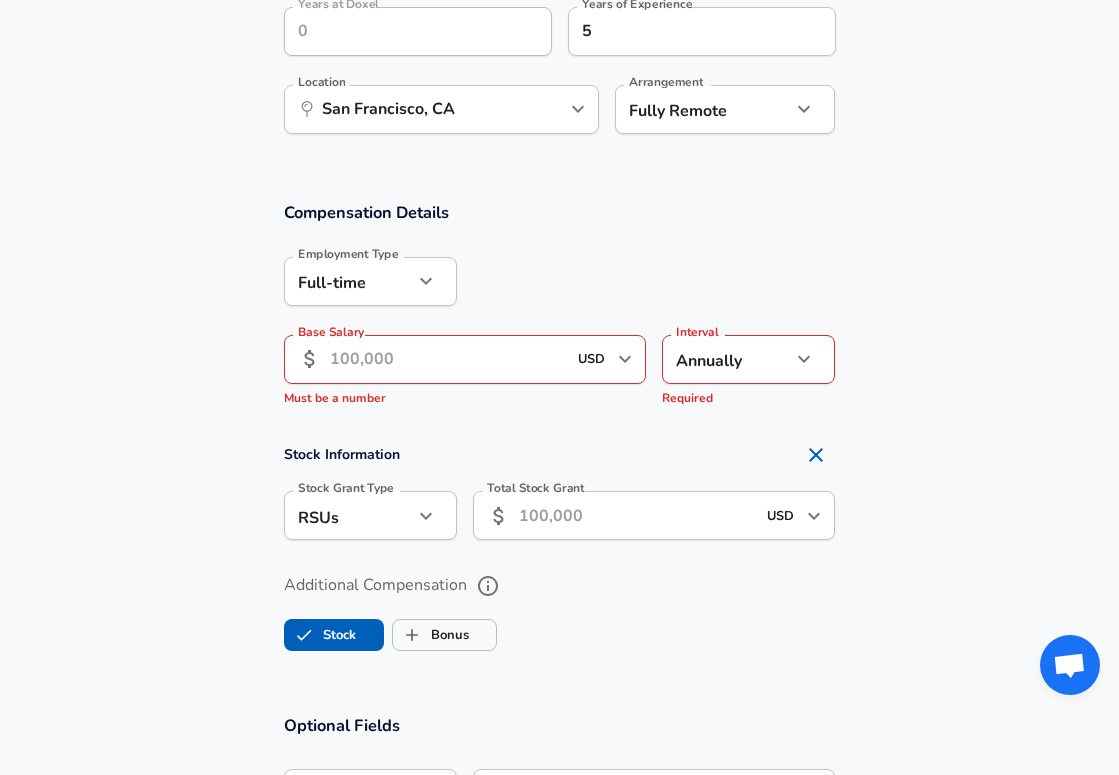click on "Base Salary" at bounding box center [448, 359] 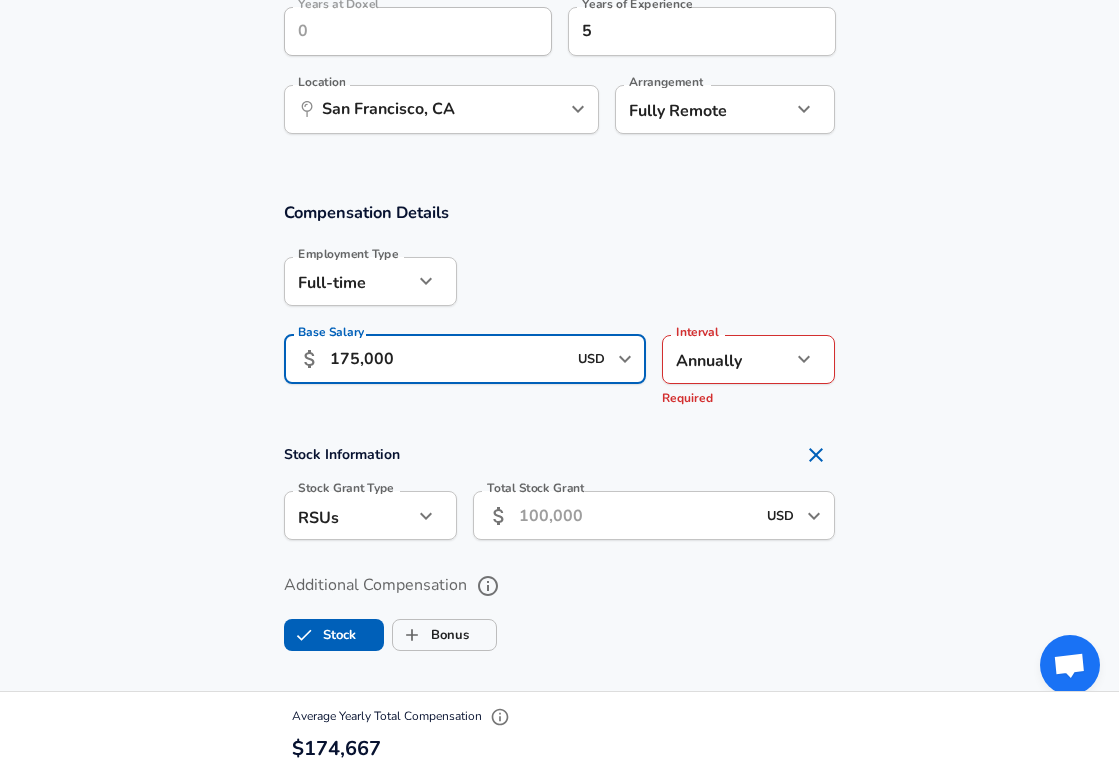 type on "175,000" 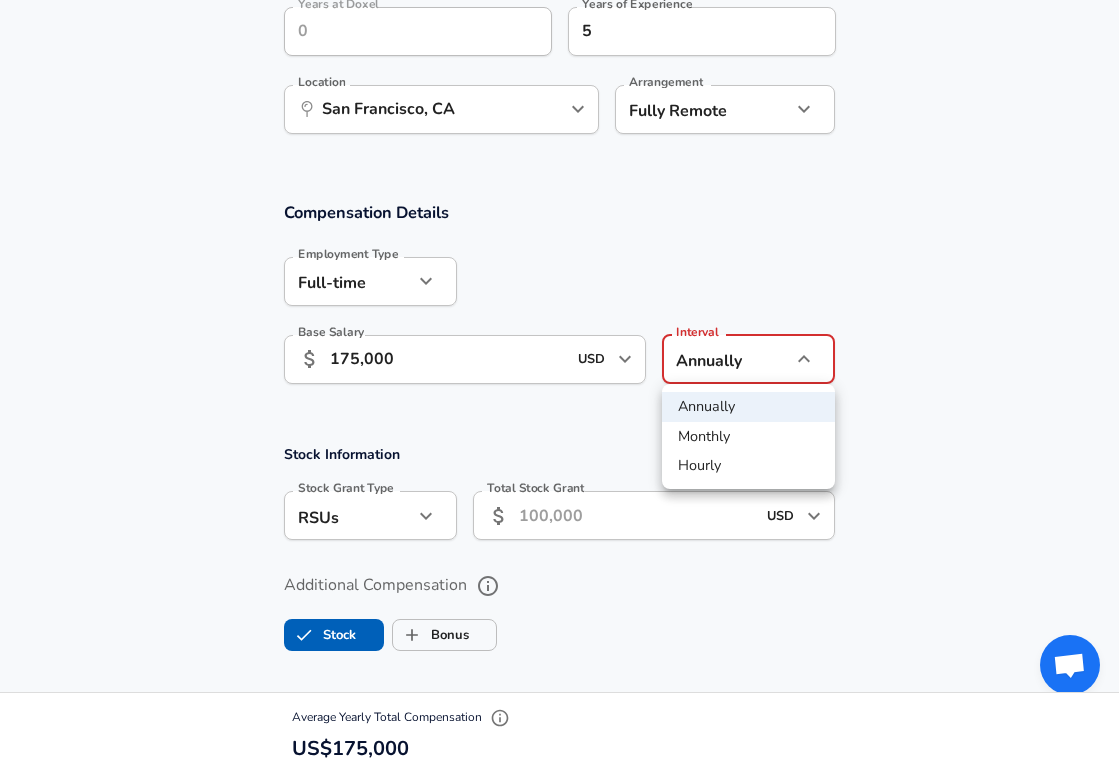click on "Annually" at bounding box center (748, 407) 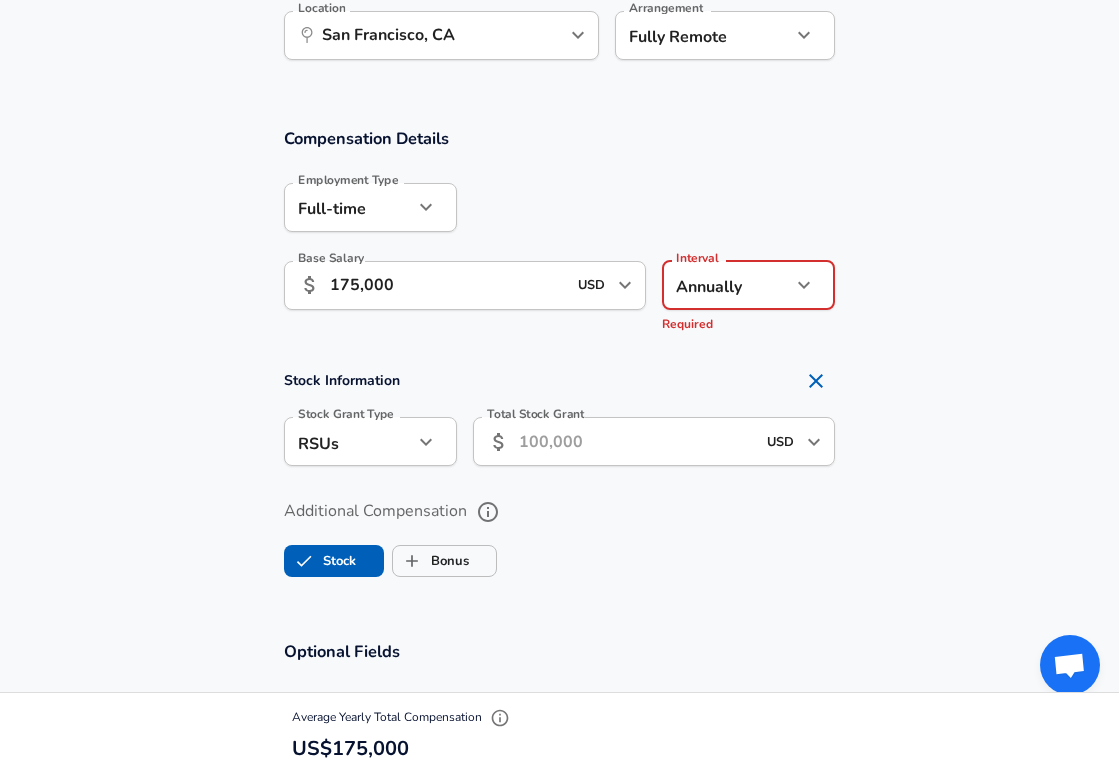 scroll, scrollTop: 1127, scrollLeft: 0, axis: vertical 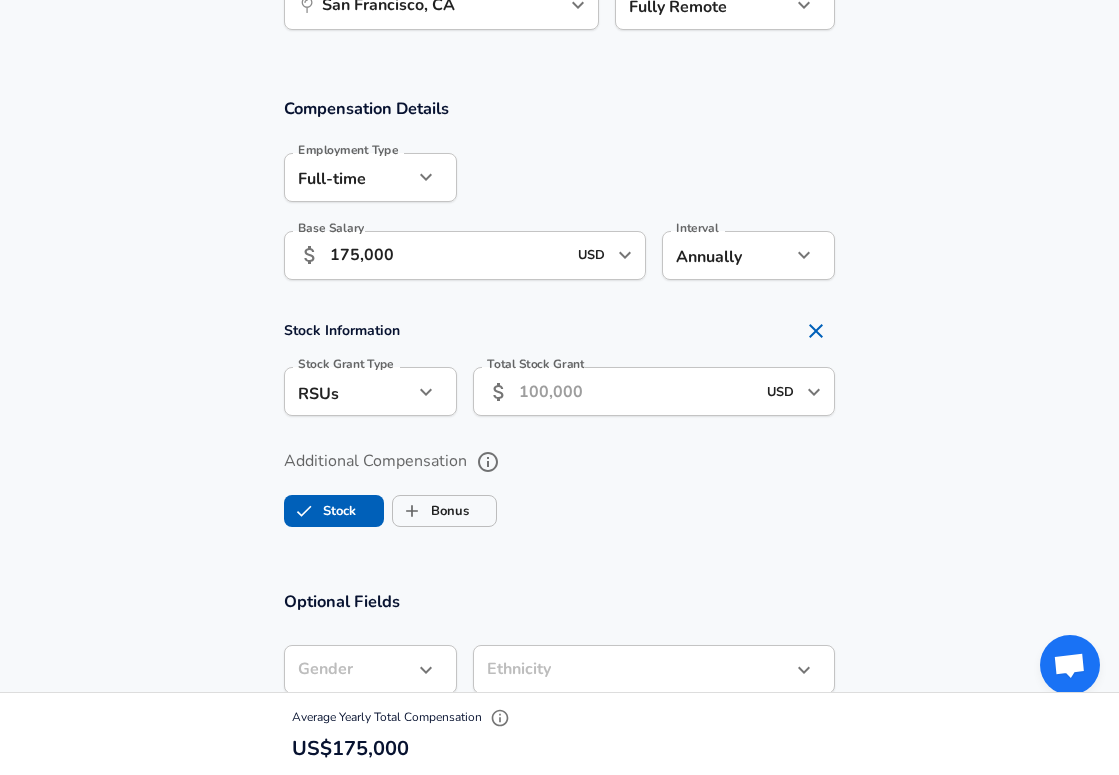 click on "Total Stock Grant ​ USD ​ Total Stock Grant" at bounding box center (654, 394) 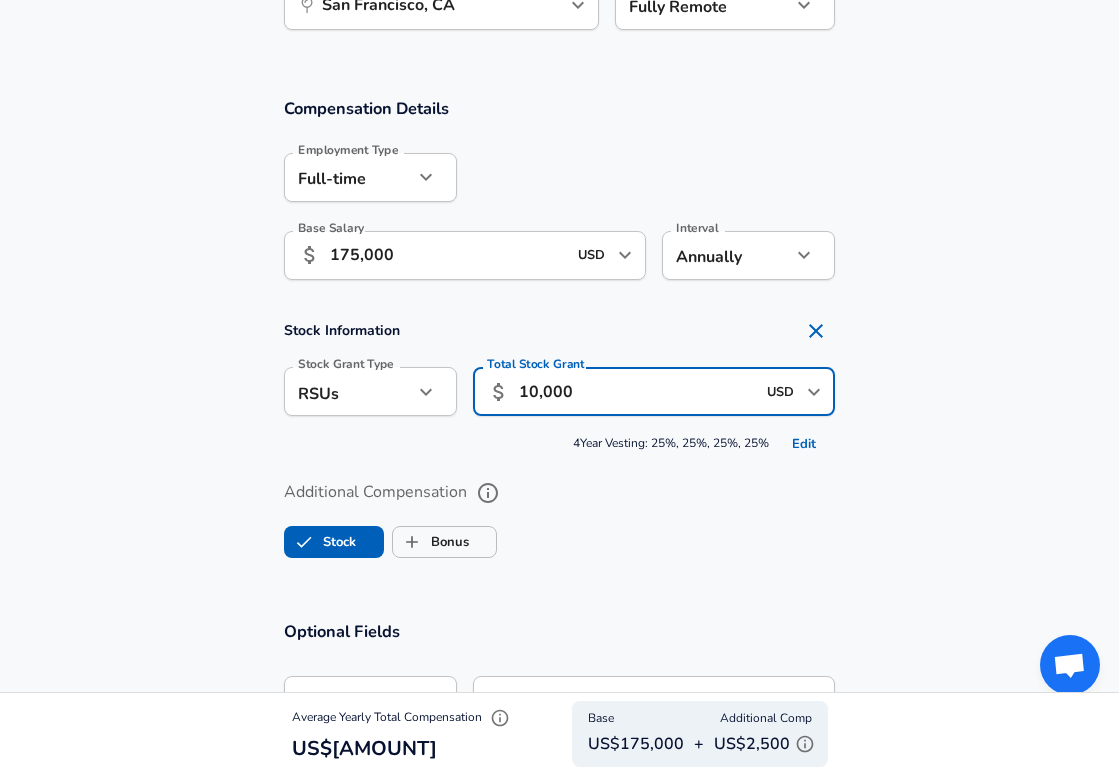 type on "10,000" 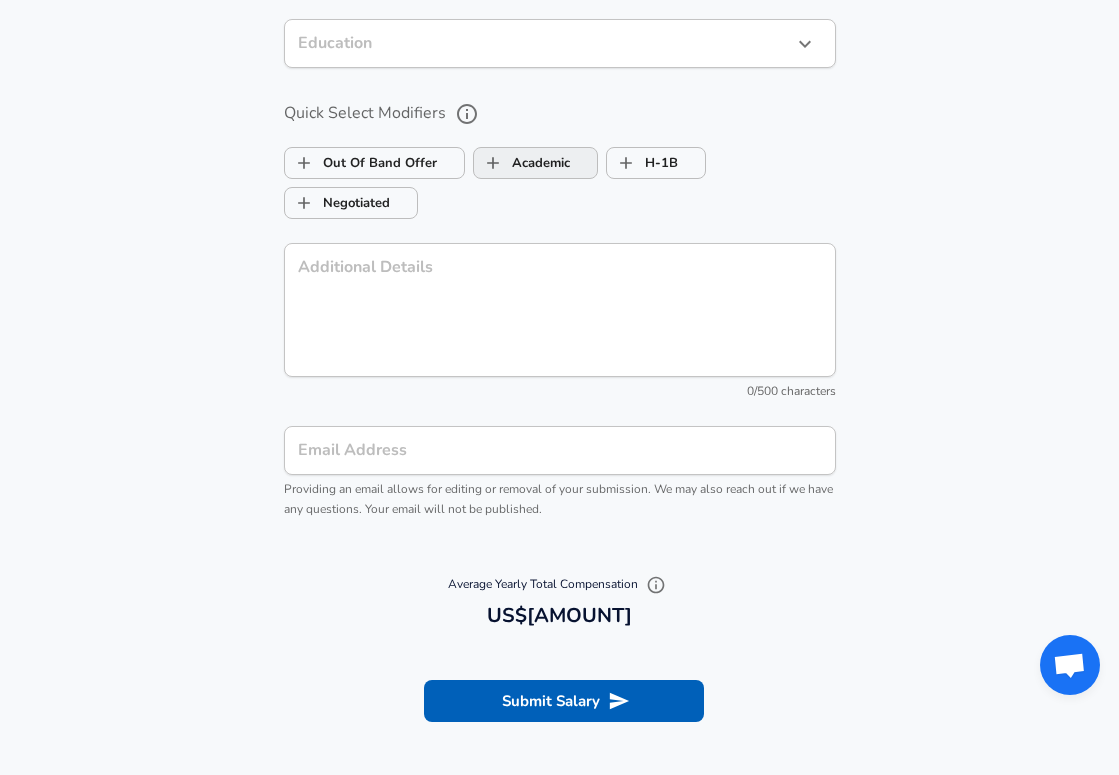 scroll, scrollTop: 1926, scrollLeft: 0, axis: vertical 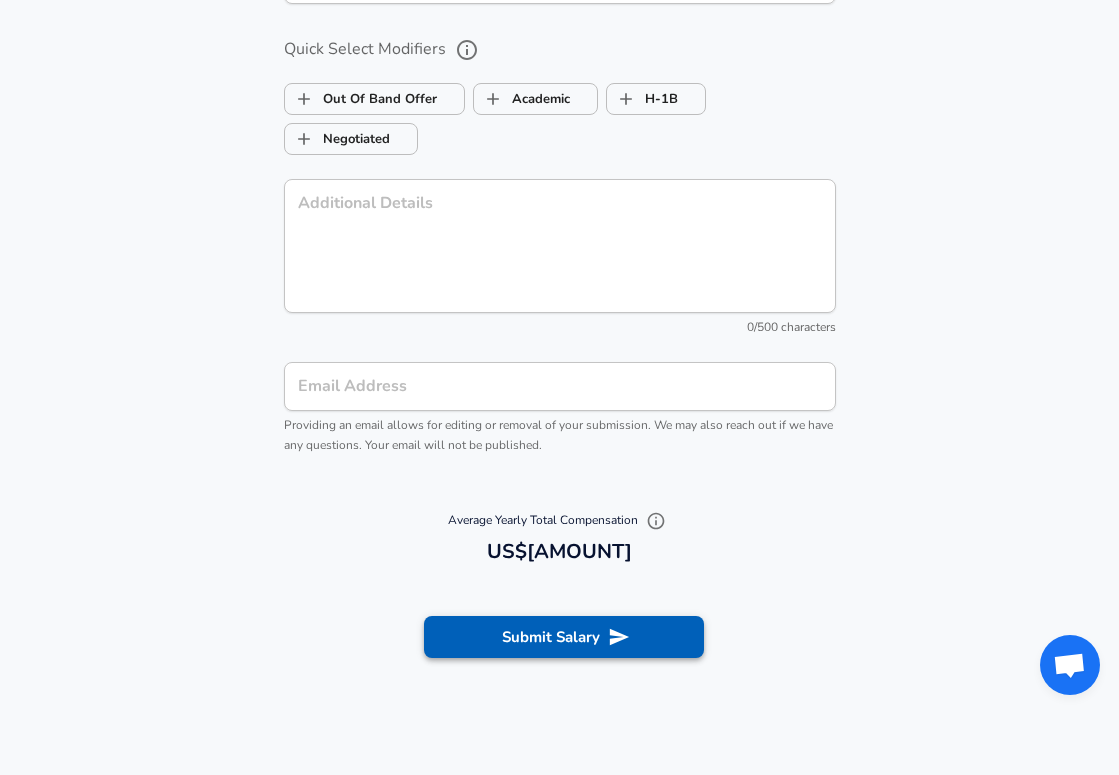 click on "Submit Salary" at bounding box center (564, 637) 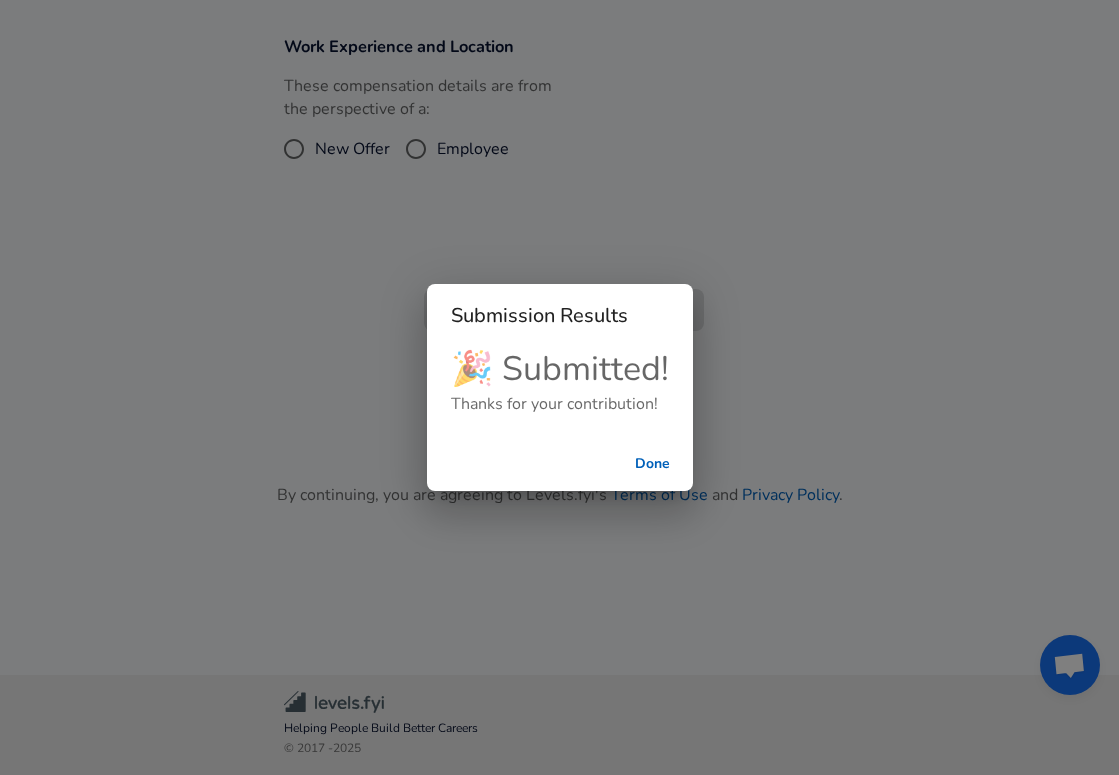 scroll, scrollTop: 423, scrollLeft: 0, axis: vertical 